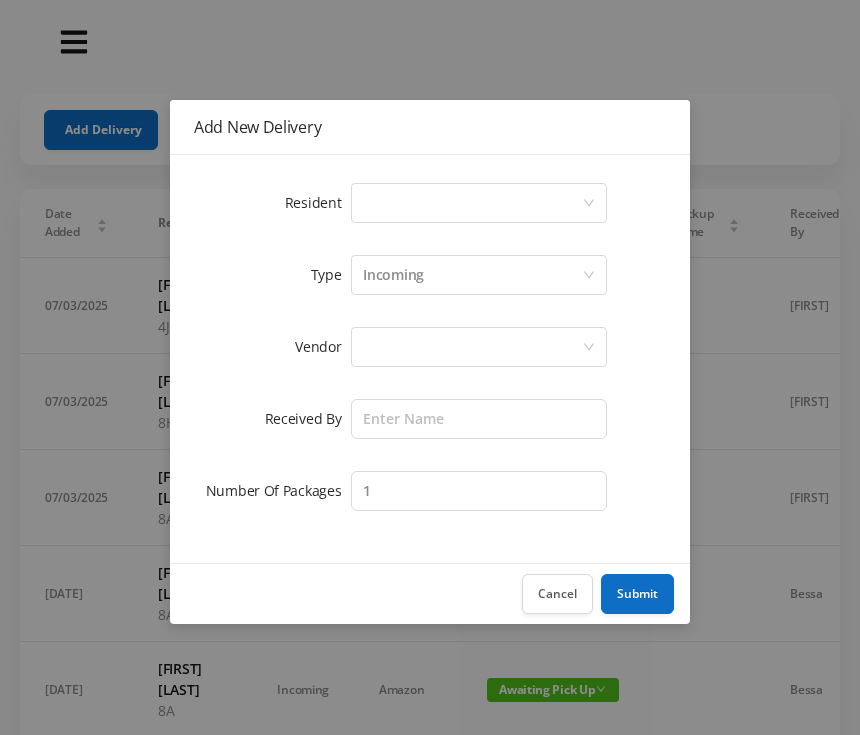 scroll, scrollTop: 0, scrollLeft: 0, axis: both 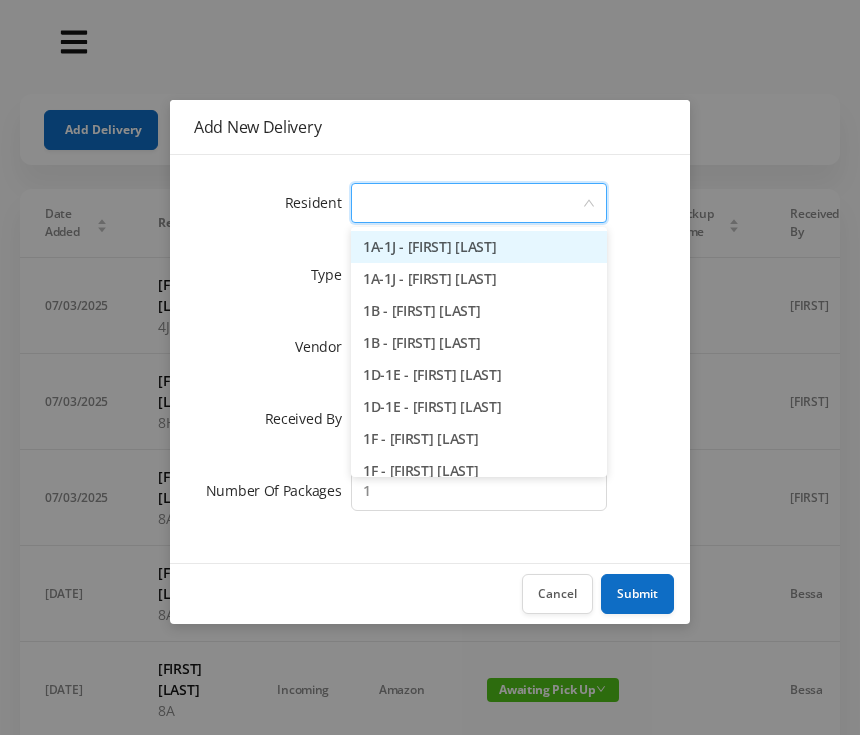 click at bounding box center (472, 203) 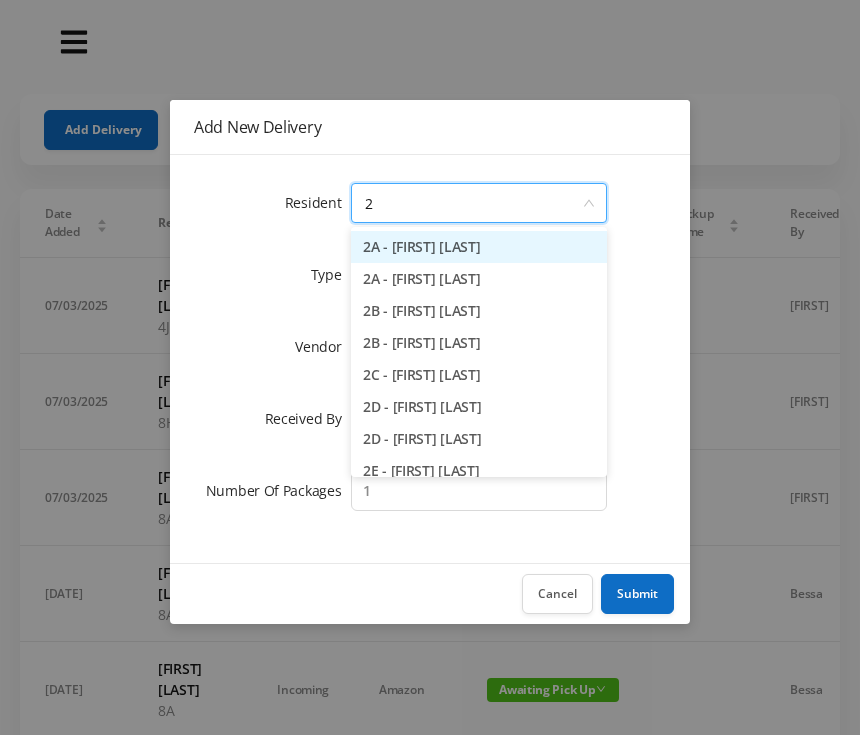 type on "[DURATION]" 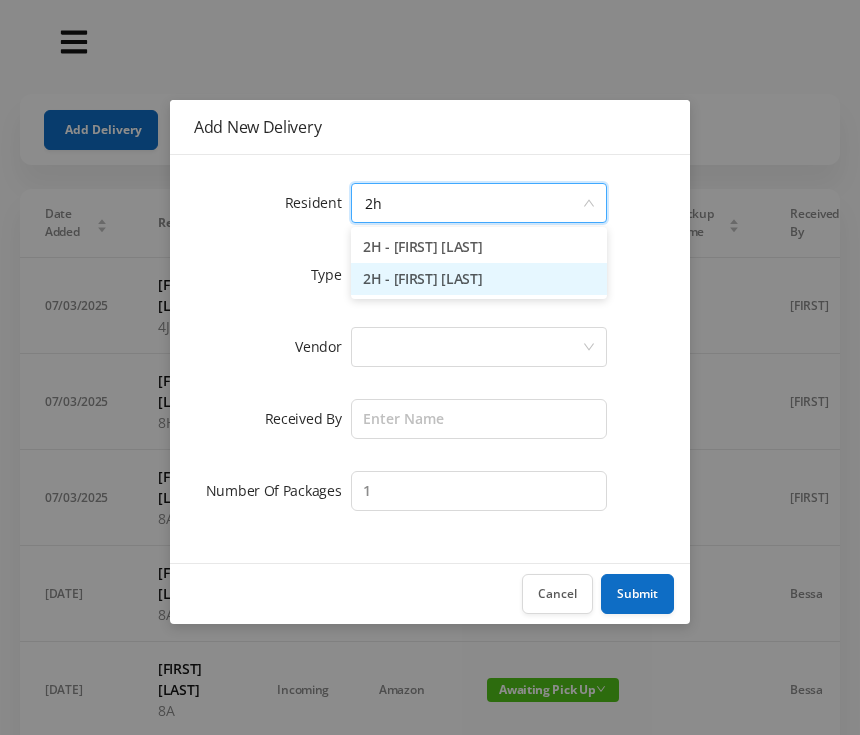 click on "[UNIT] - [FIRST] [LAST]" at bounding box center (479, 279) 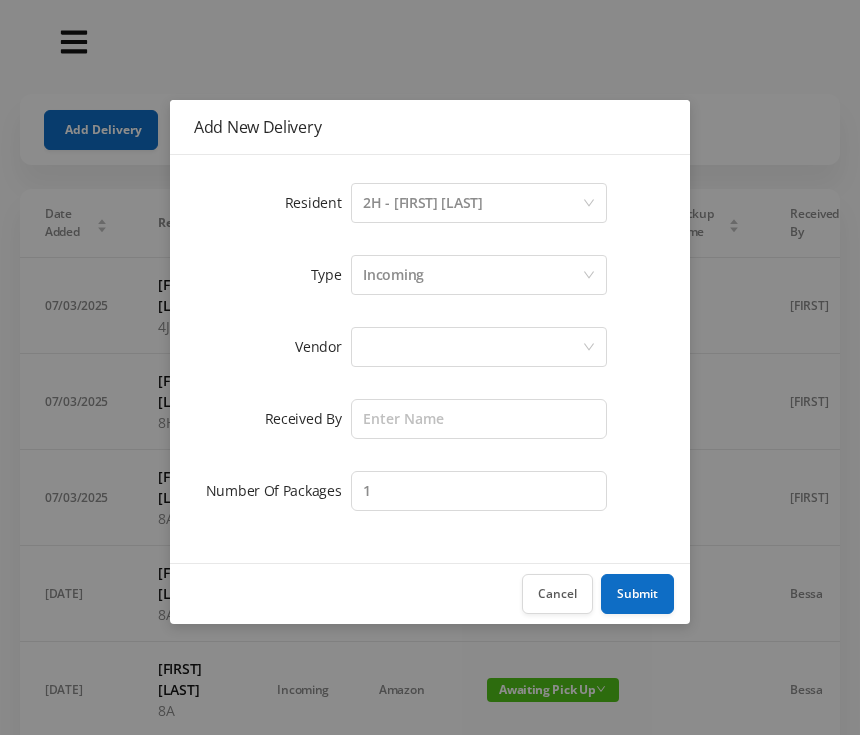 click at bounding box center (472, 203) 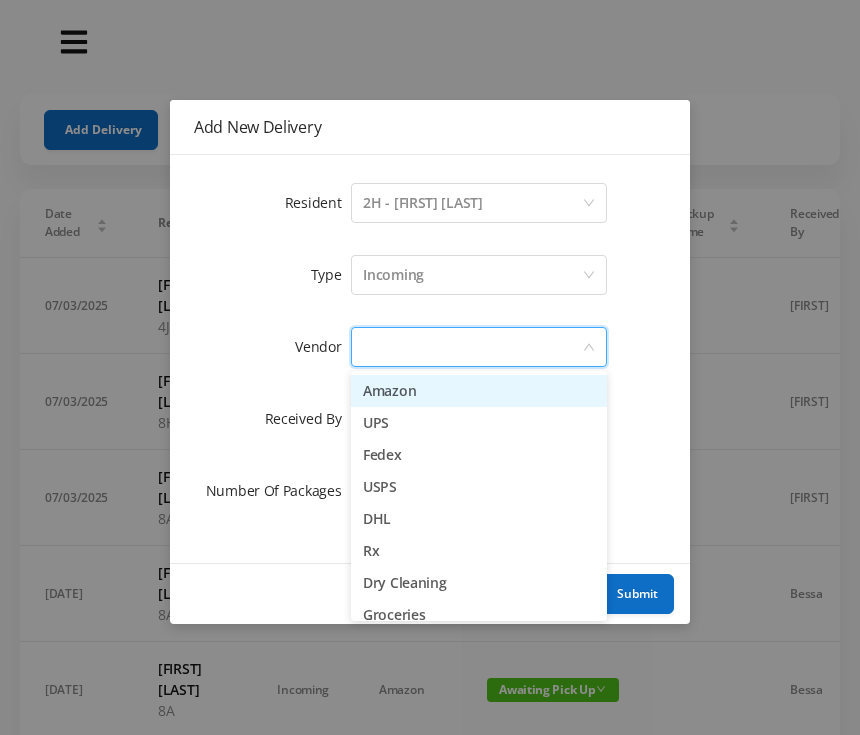 click on "Amazon" at bounding box center (479, 391) 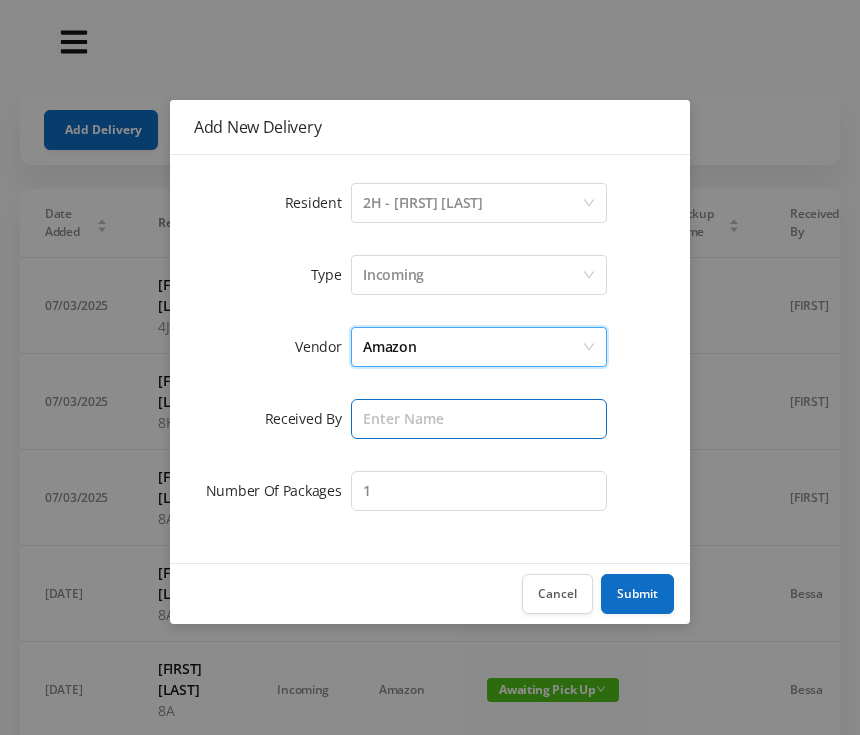 click at bounding box center (479, 419) 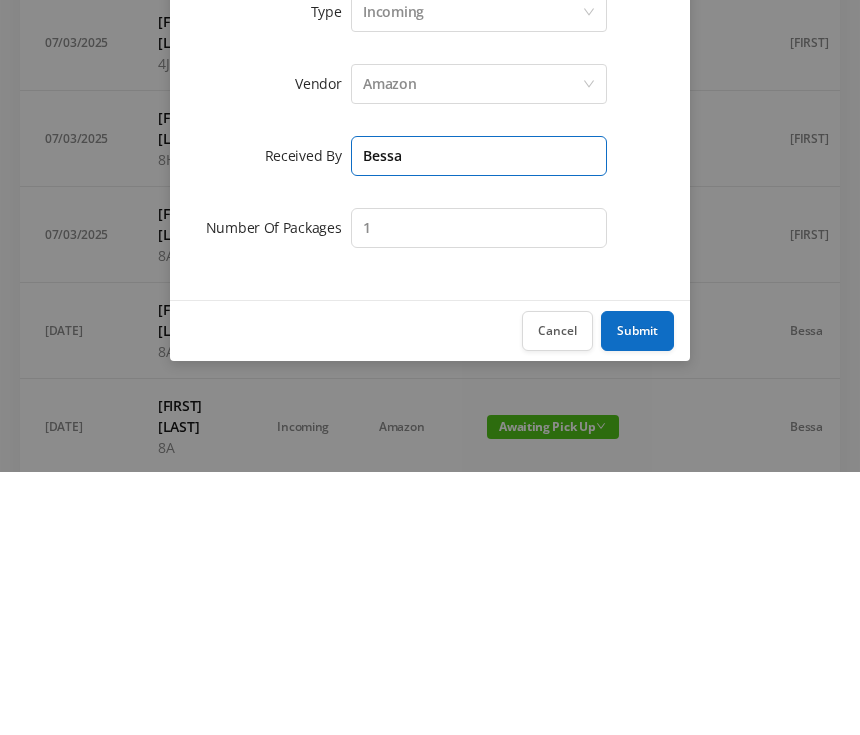 type on "Bessa" 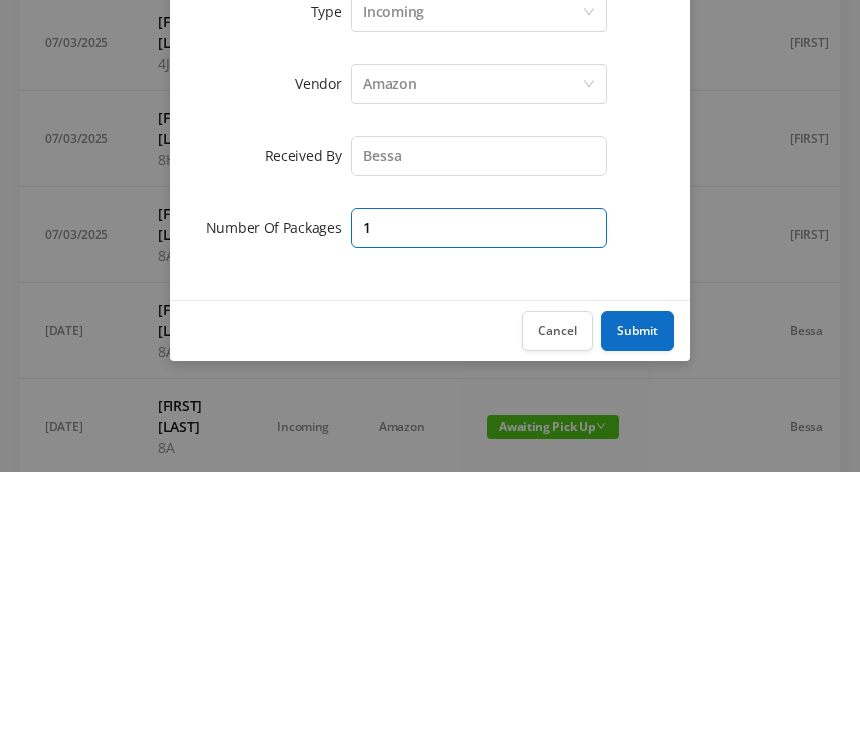 click on "1" at bounding box center (479, 419) 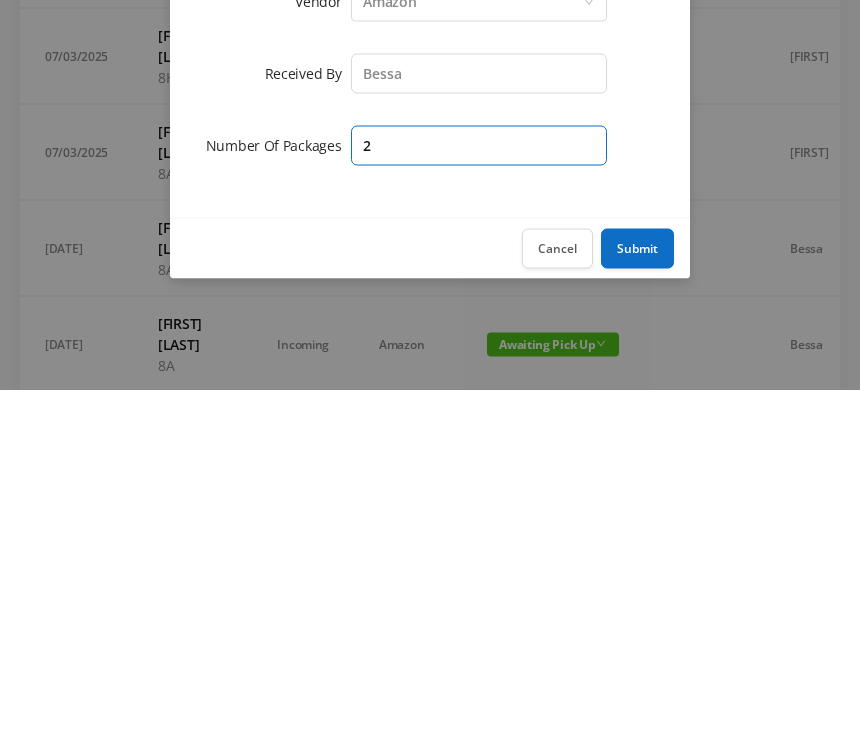 type on "2" 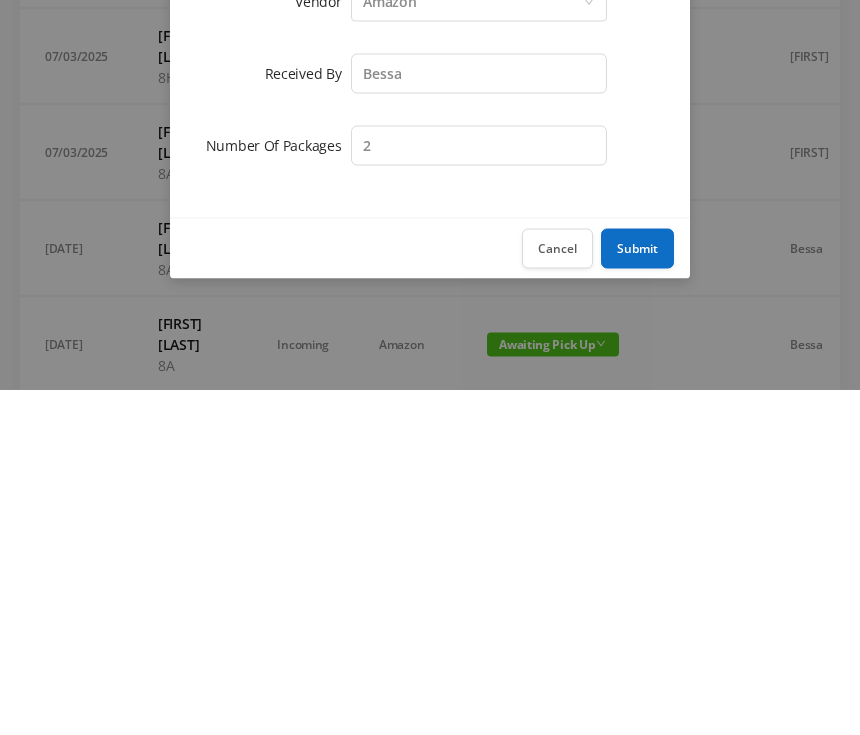 click on "Submit" at bounding box center (637, 594) 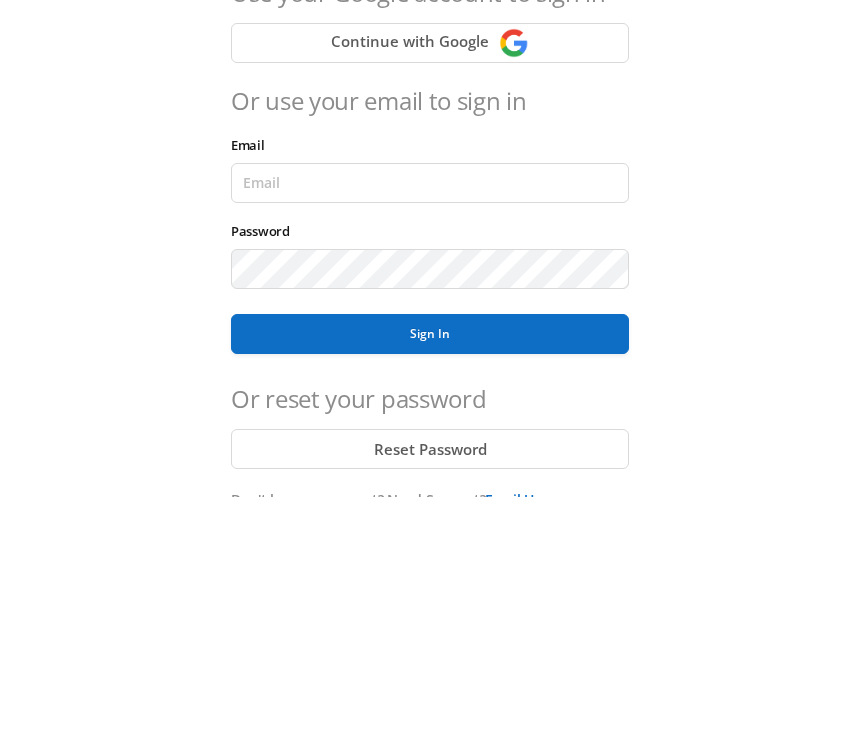 scroll, scrollTop: 239, scrollLeft: 0, axis: vertical 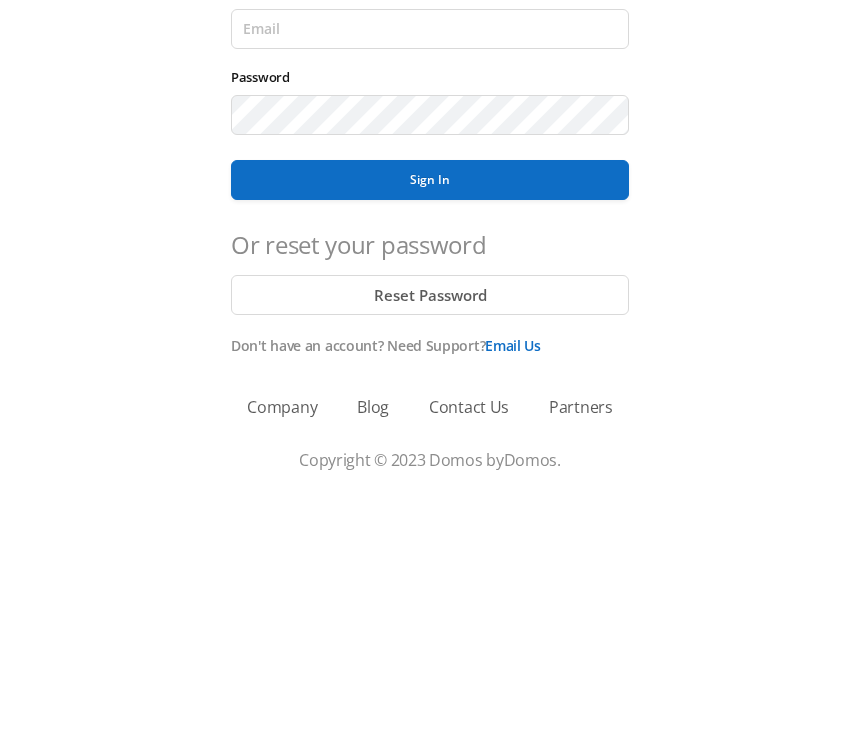 click on "Sign In" at bounding box center (430, 419) 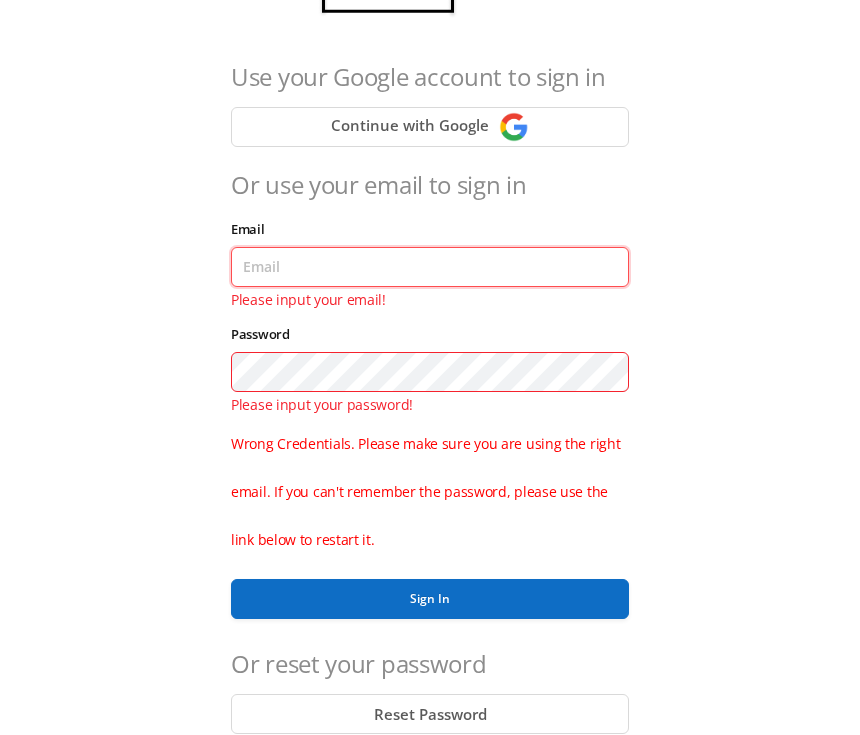 click on "Email" at bounding box center (430, 267) 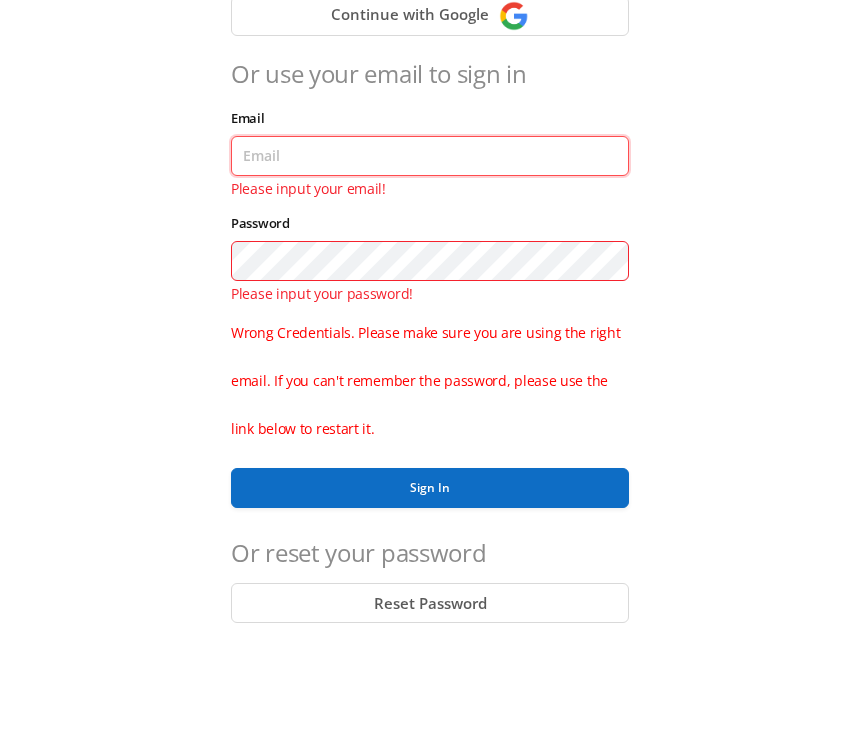 click on "Email" at bounding box center (430, 268) 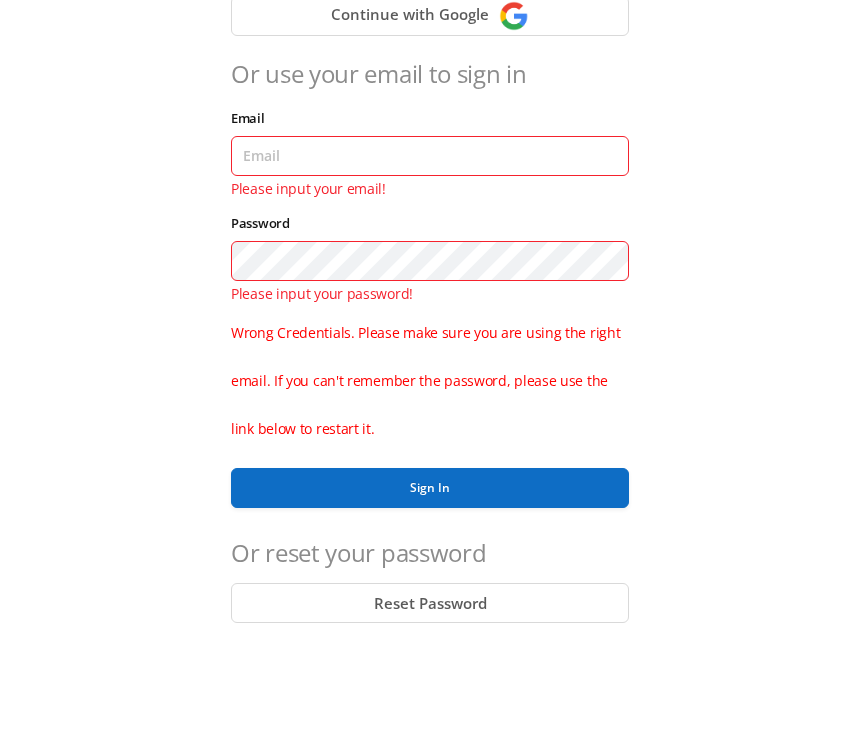 click on "Use your Google account to sign in Continue with Google Or use your email to sign in Email Please input your email! Password Please input your password! Wrong Credentials. Please make sure you are using the right email. If you can't remember the password, please use the link below to restart it. Sign In Or reset your password Reset Password Don't have an account? Need Support? Email Us" at bounding box center (430, 338) 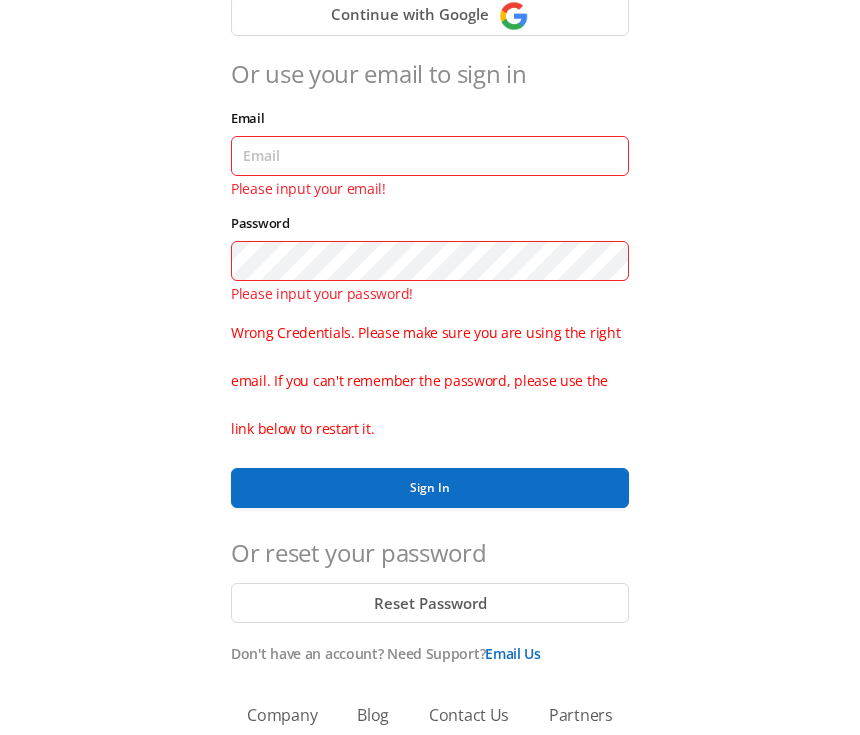click on "Sign In" at bounding box center [430, 488] 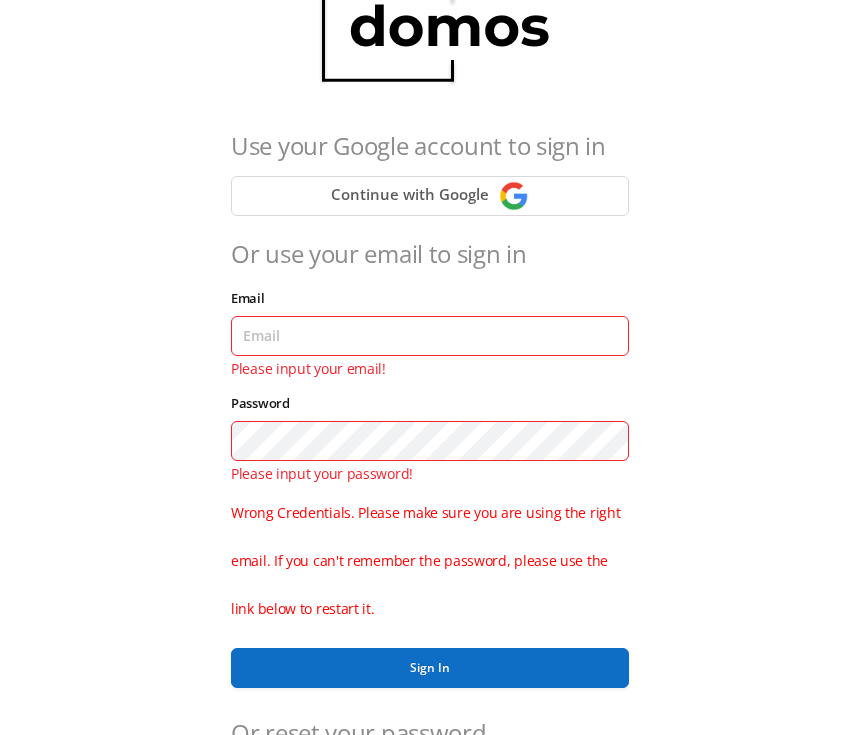 scroll, scrollTop: 0, scrollLeft: 0, axis: both 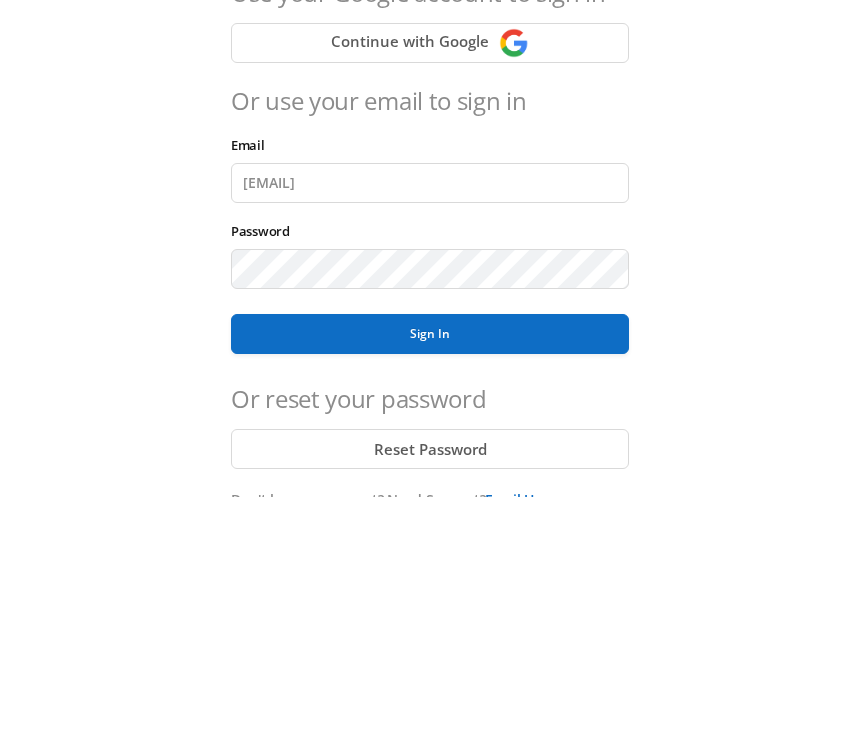 click on "Sign In" at bounding box center (430, 573) 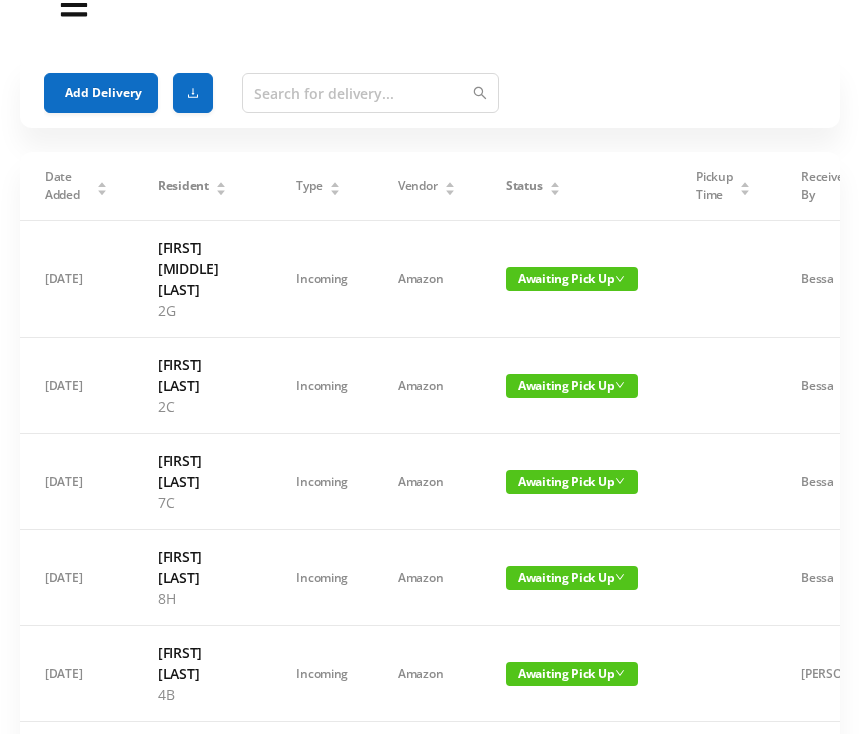scroll, scrollTop: 37, scrollLeft: 0, axis: vertical 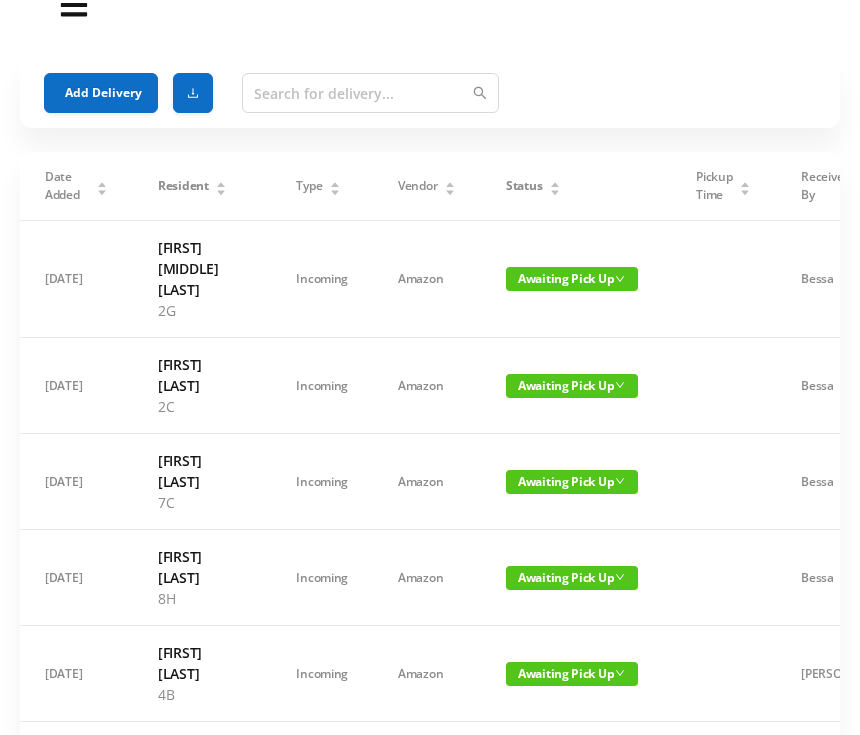 click on "Add Delivery" at bounding box center [101, 93] 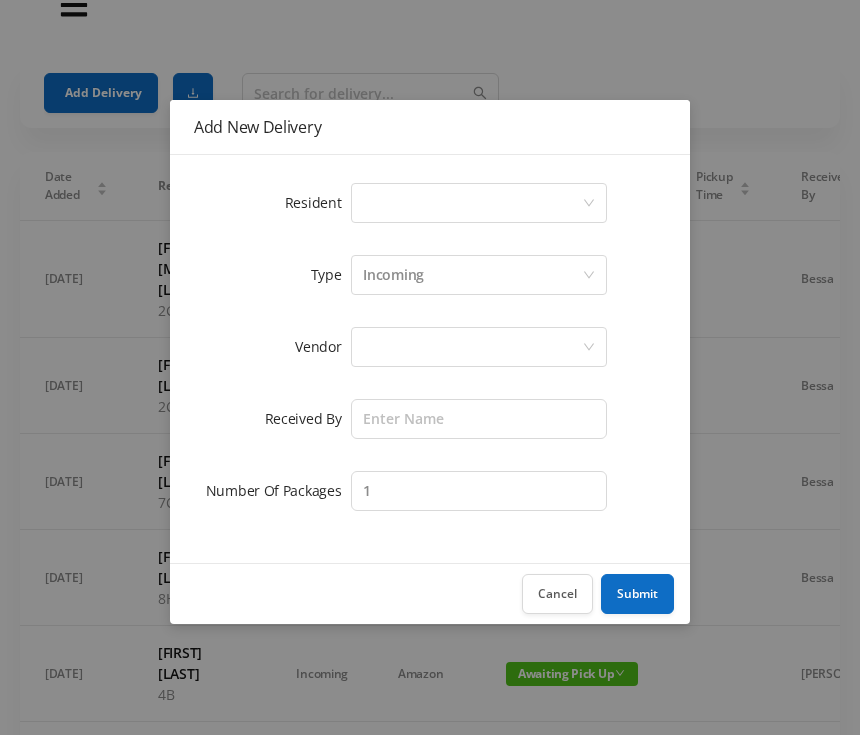 click on "Select a person" at bounding box center [472, 203] 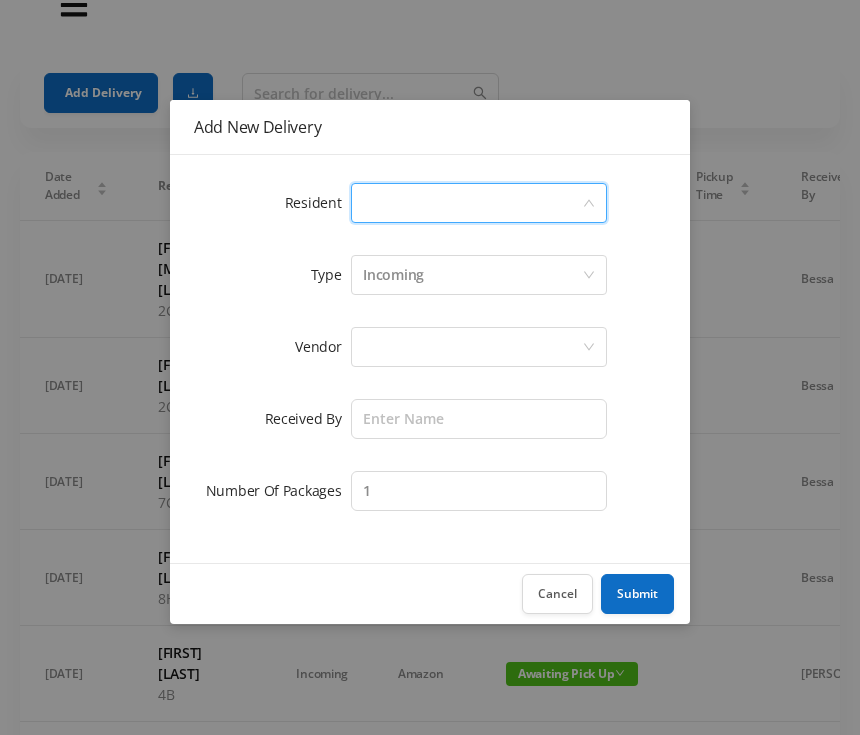 scroll, scrollTop: 36, scrollLeft: 0, axis: vertical 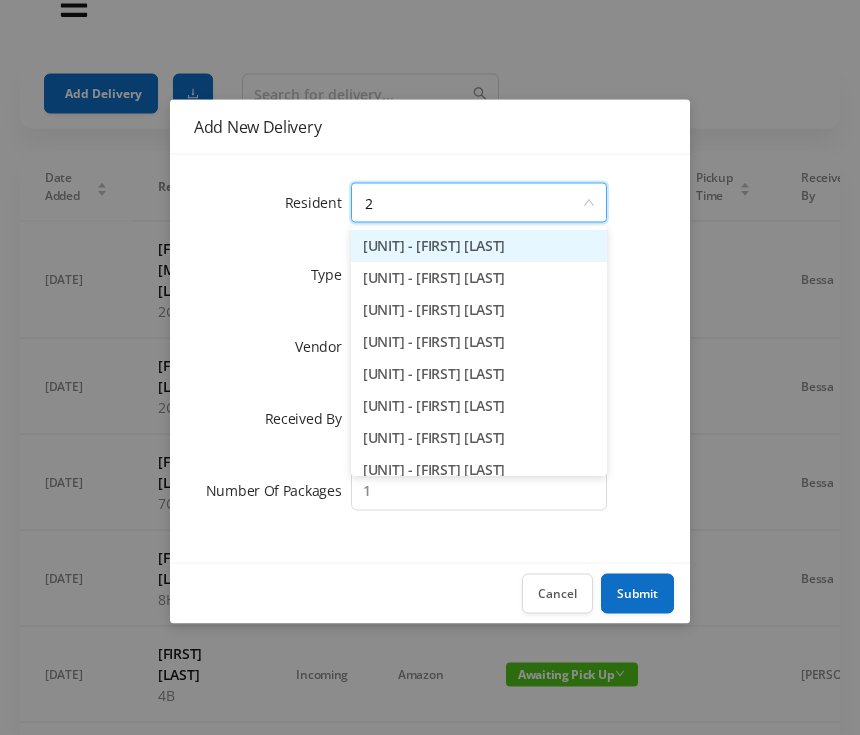 type on "[DURATION]" 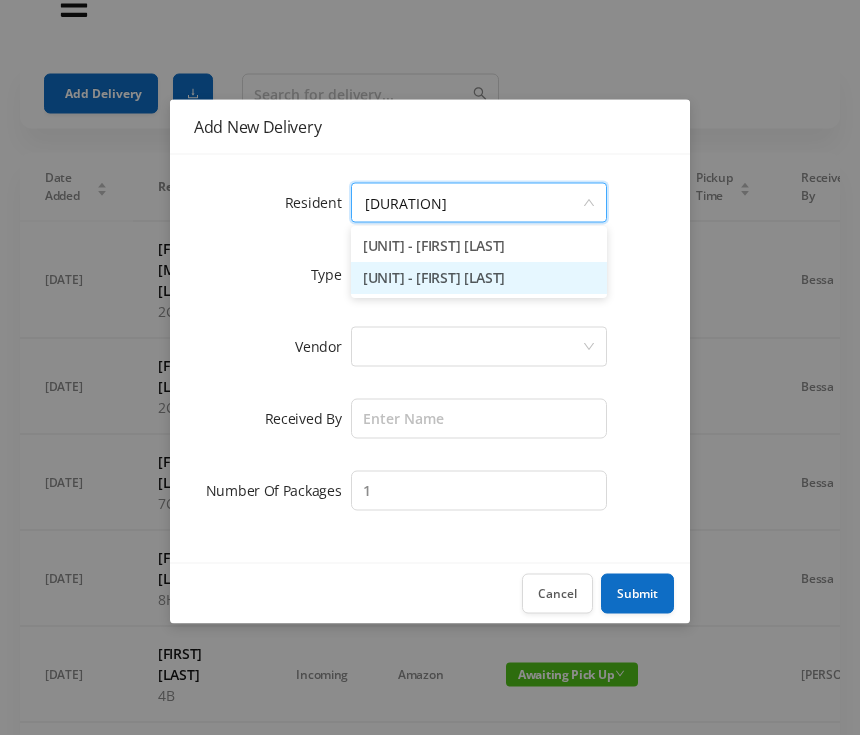 click on "[UNIT] - [FIRST] [LAST]" at bounding box center (479, 279) 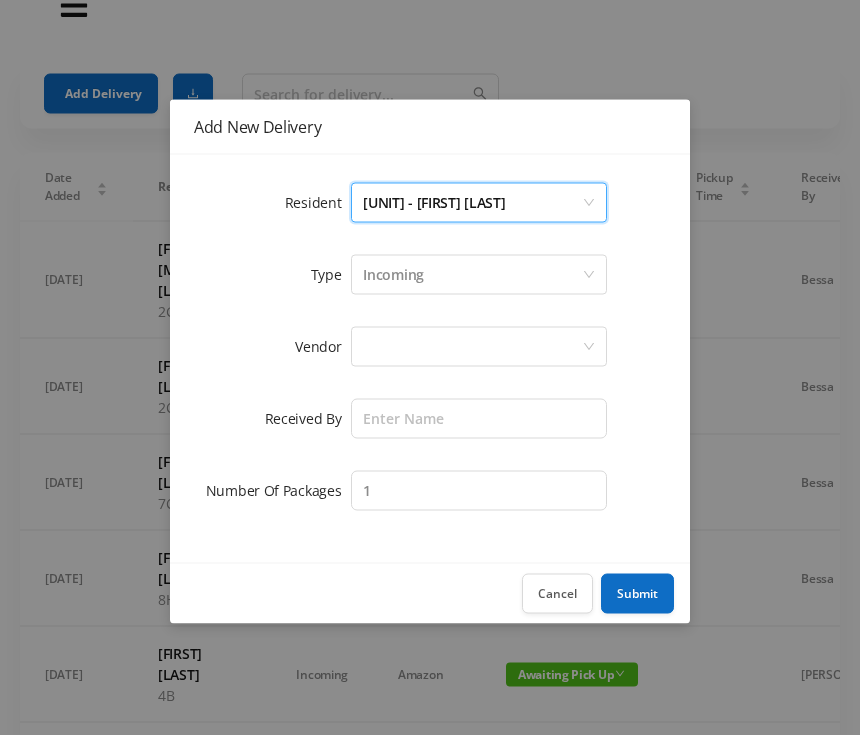 scroll, scrollTop: 37, scrollLeft: 0, axis: vertical 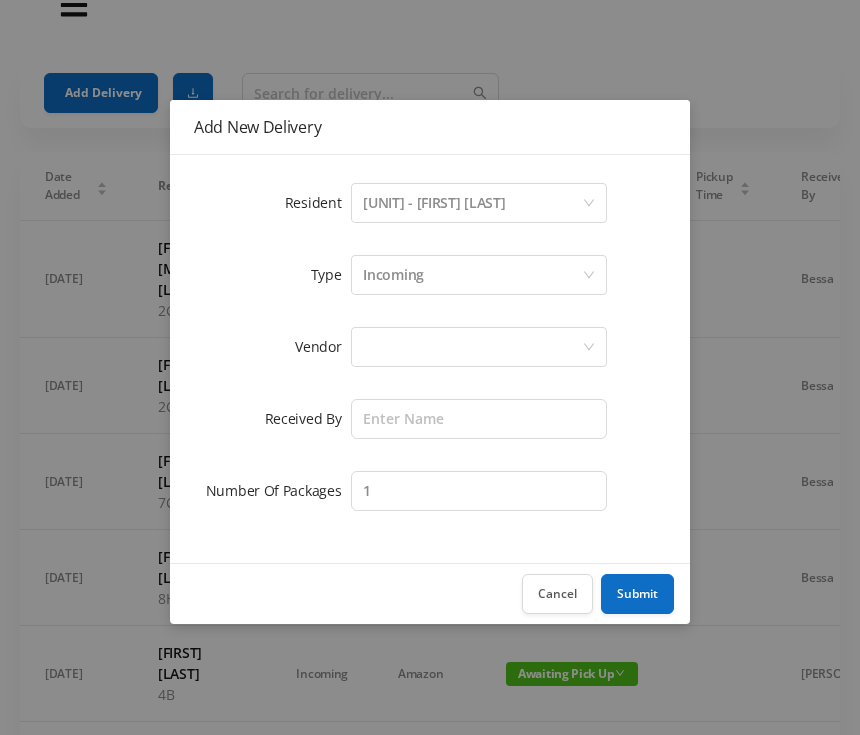 click at bounding box center [472, 203] 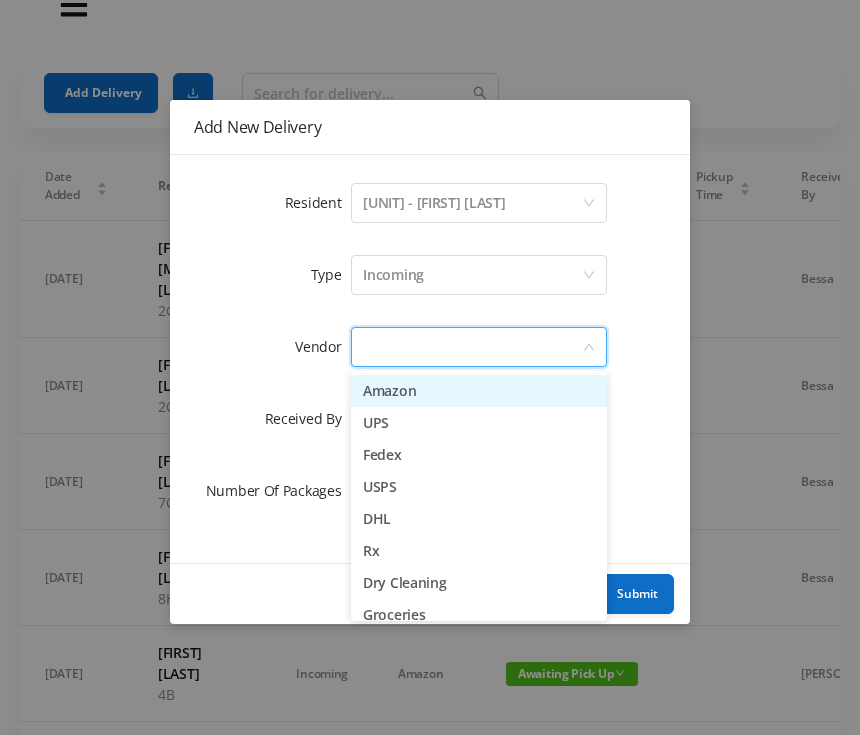 click on "Amazon" at bounding box center [479, 391] 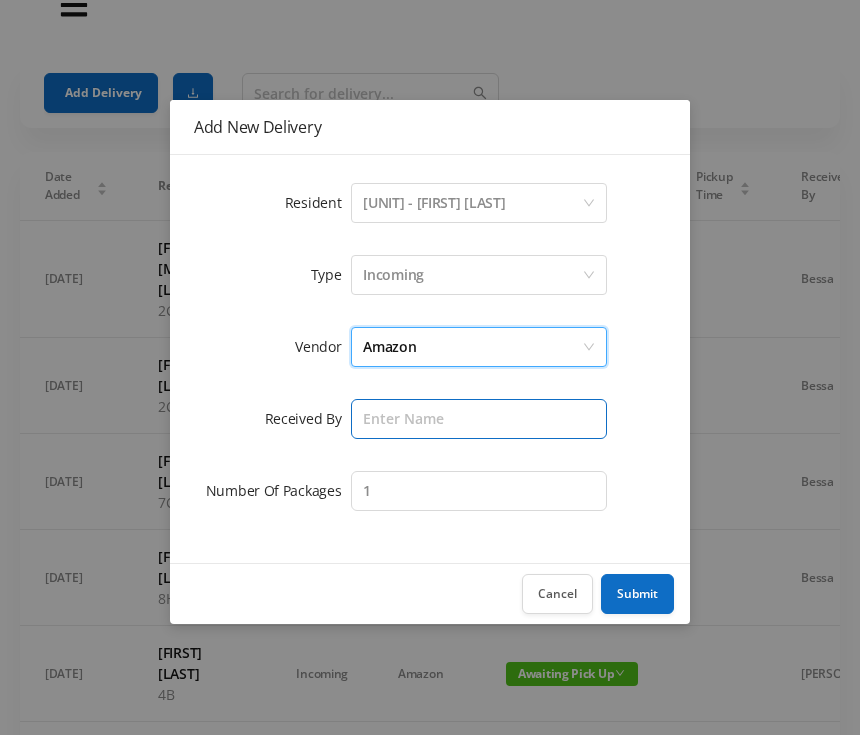 click at bounding box center [479, 419] 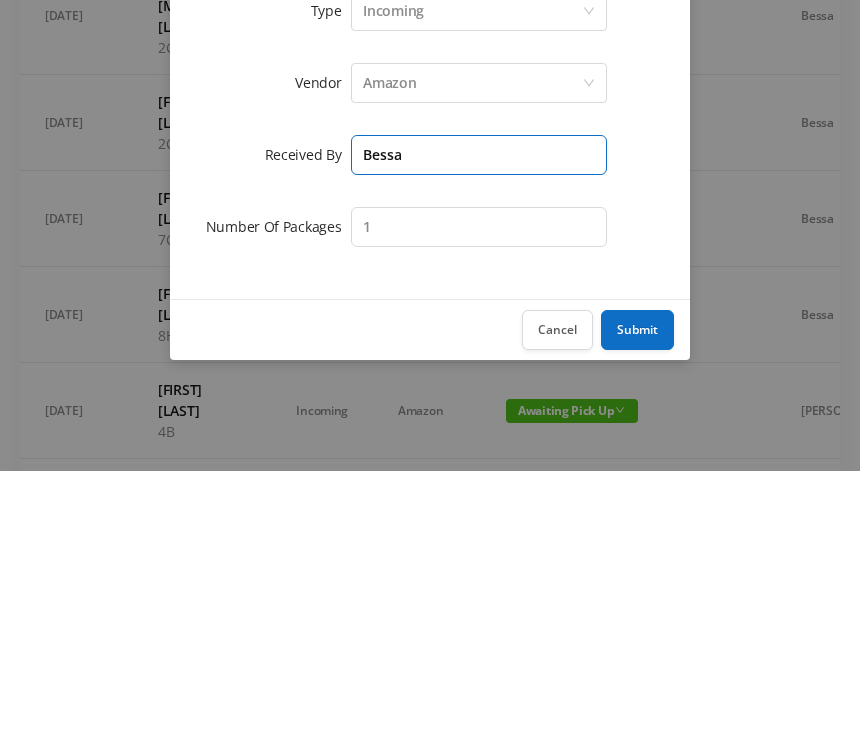 type on "Bessa" 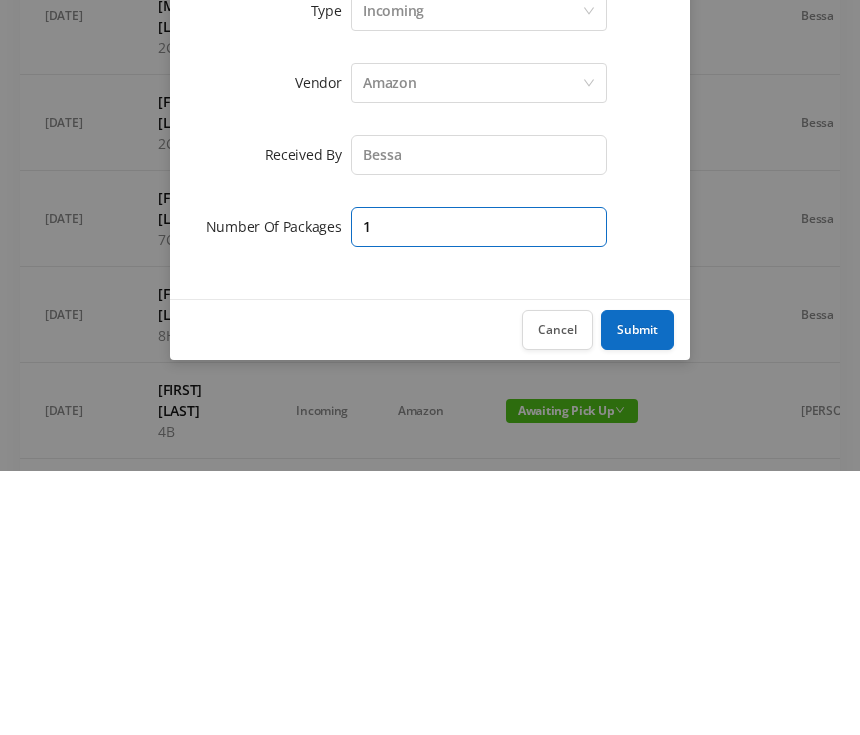 click on "1" at bounding box center [479, 419] 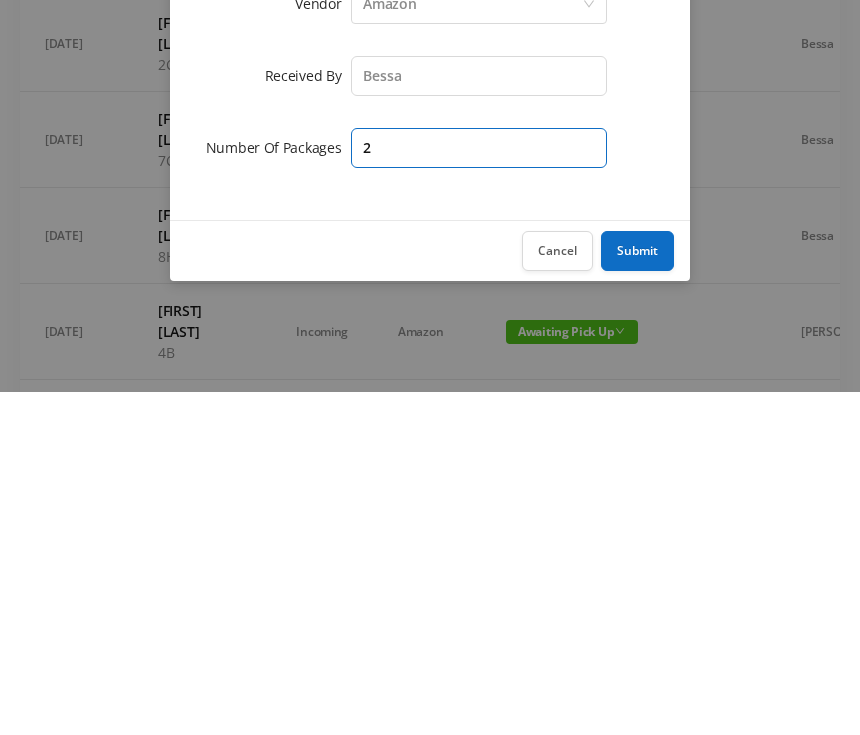 type on "2" 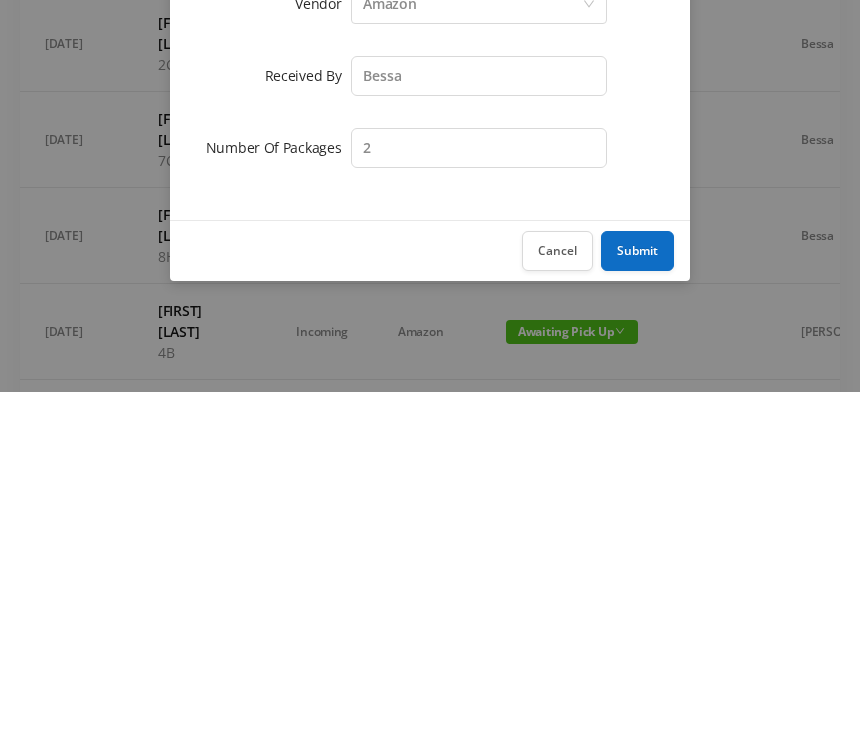 click on "Submit" at bounding box center (637, 594) 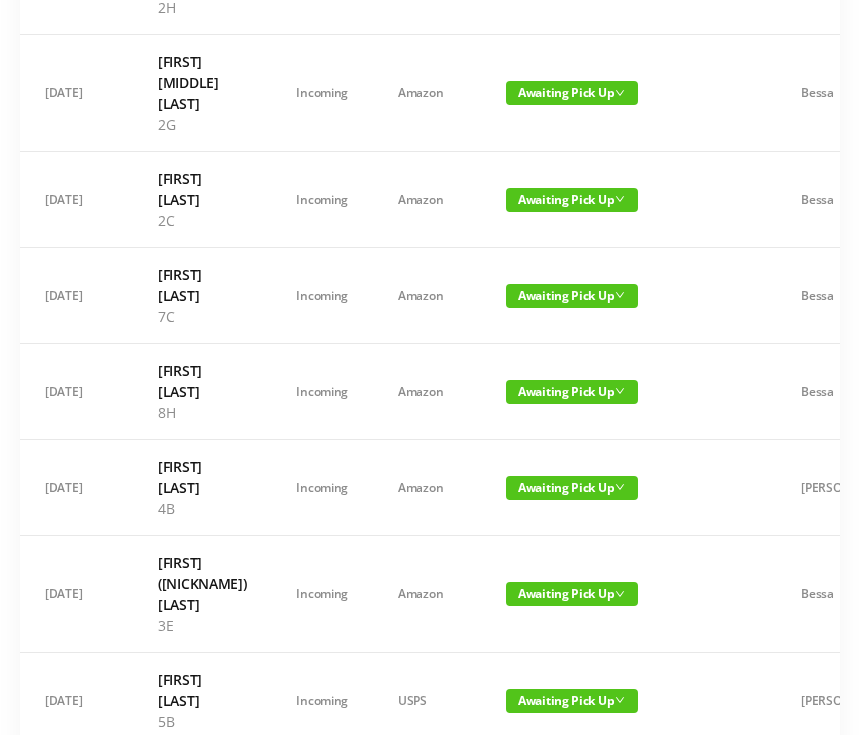 scroll, scrollTop: 0, scrollLeft: 0, axis: both 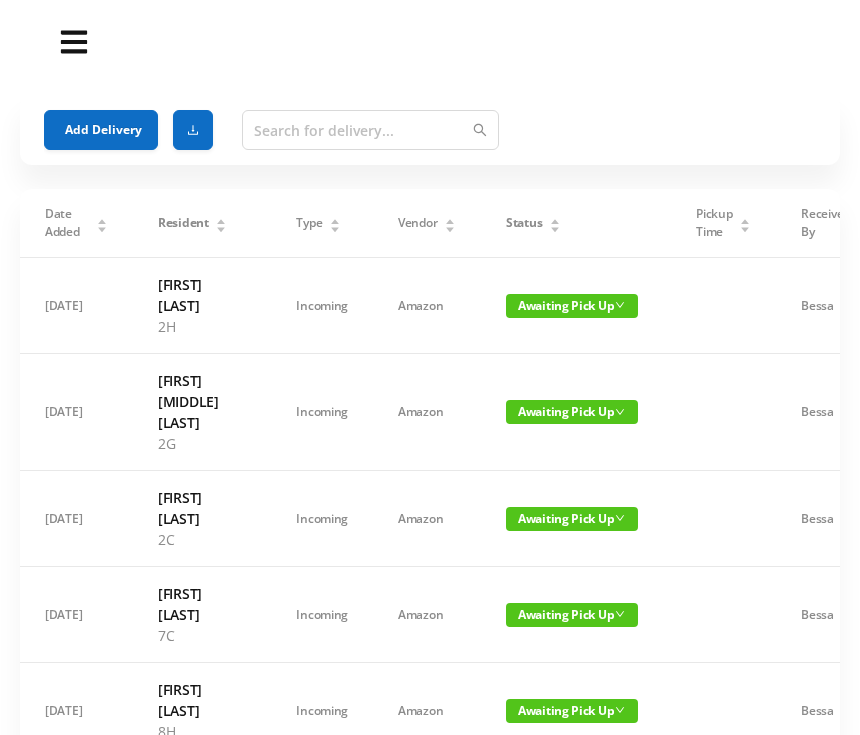 click on "Add Delivery" at bounding box center (101, 130) 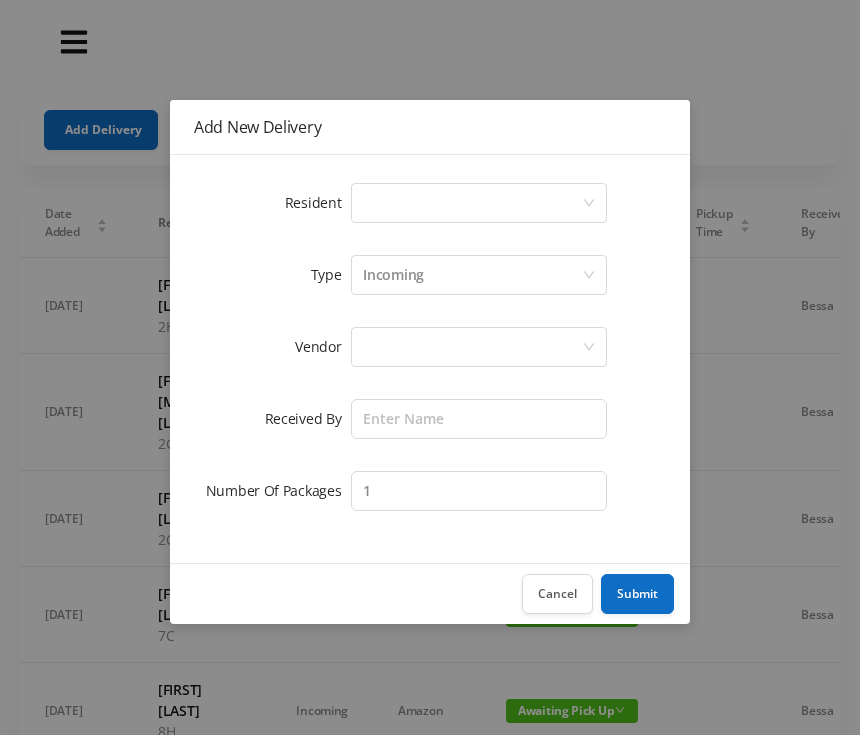 click on "Select a person" at bounding box center (472, 203) 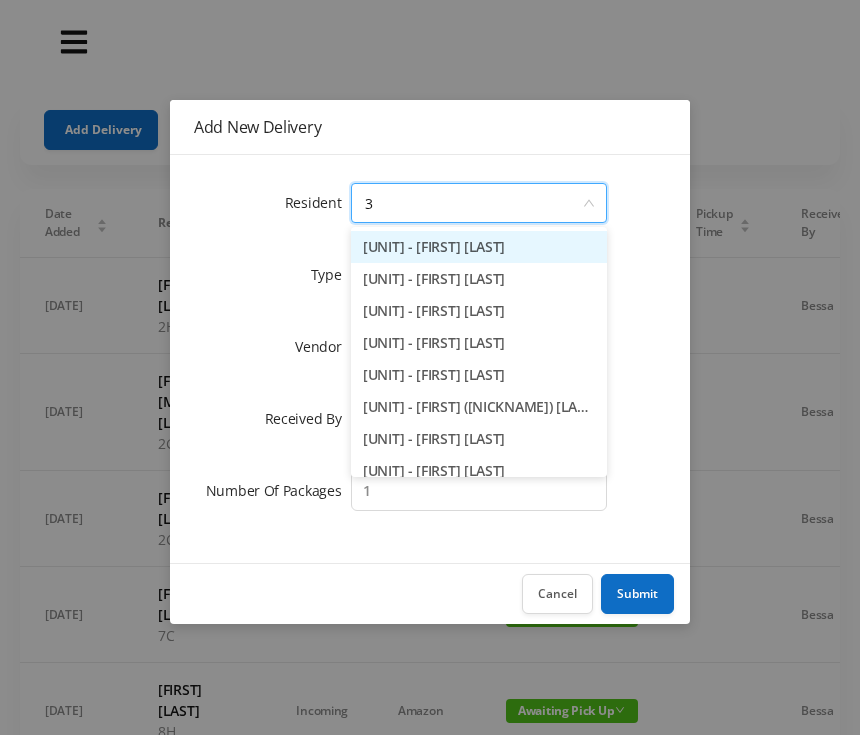 type on "3b" 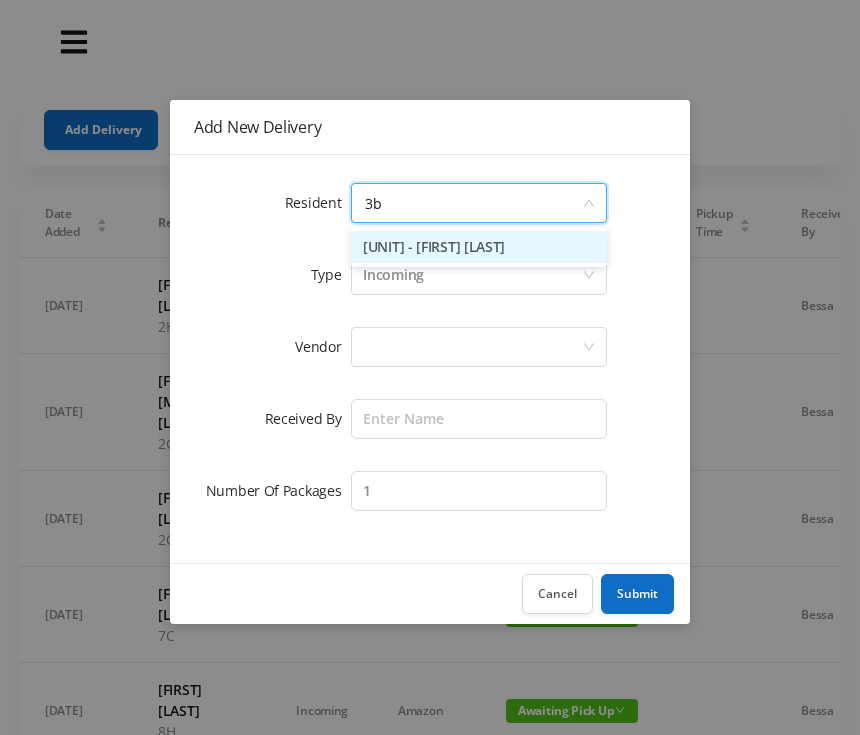 click on "[UNIT] - [FIRST] [LAST]" at bounding box center [479, 247] 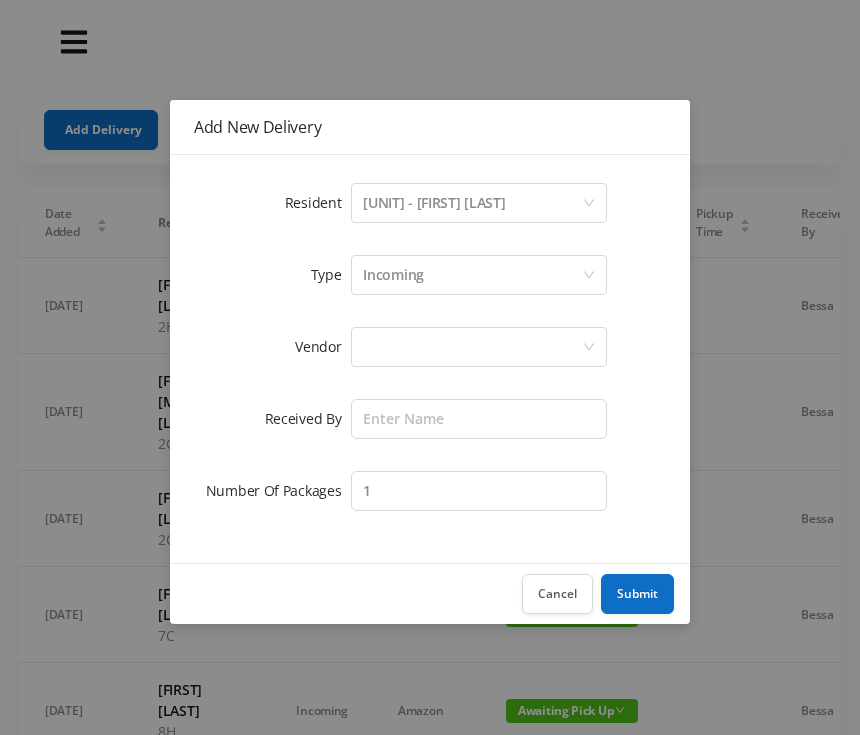 click at bounding box center [472, 203] 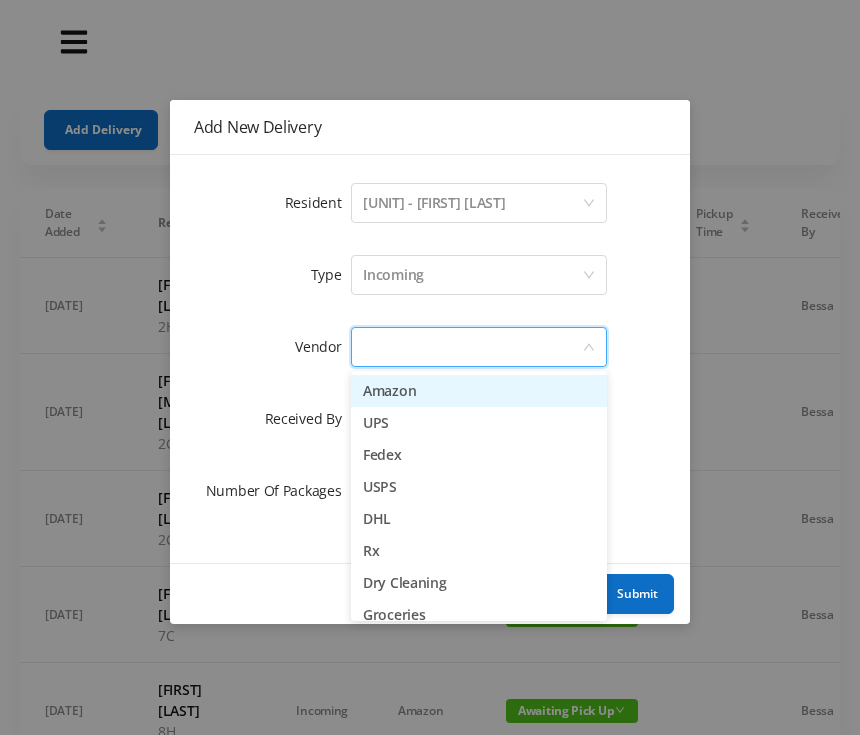 click on "Amazon" at bounding box center (479, 391) 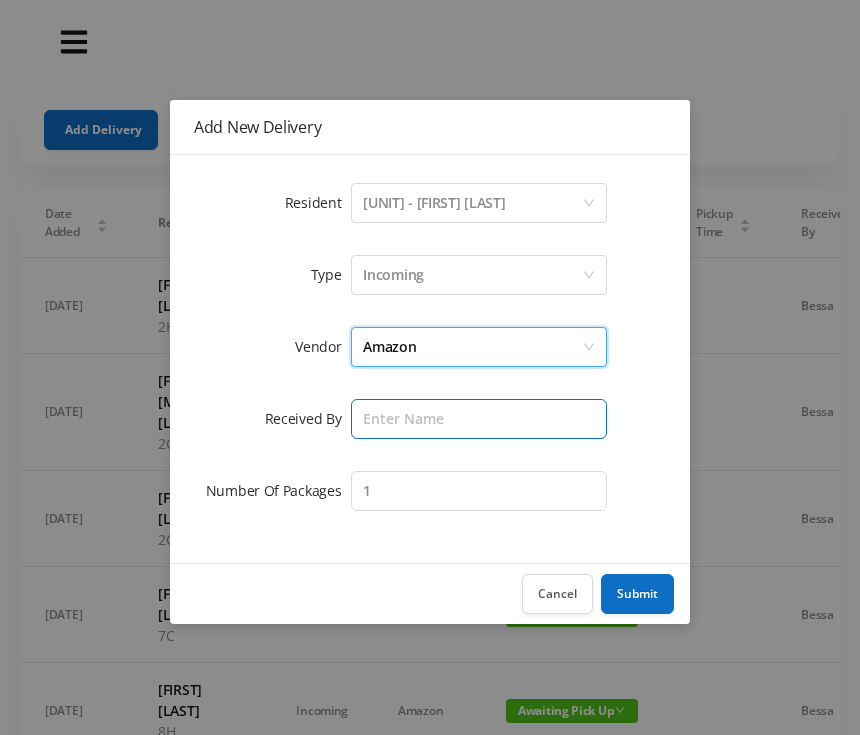 click at bounding box center [479, 419] 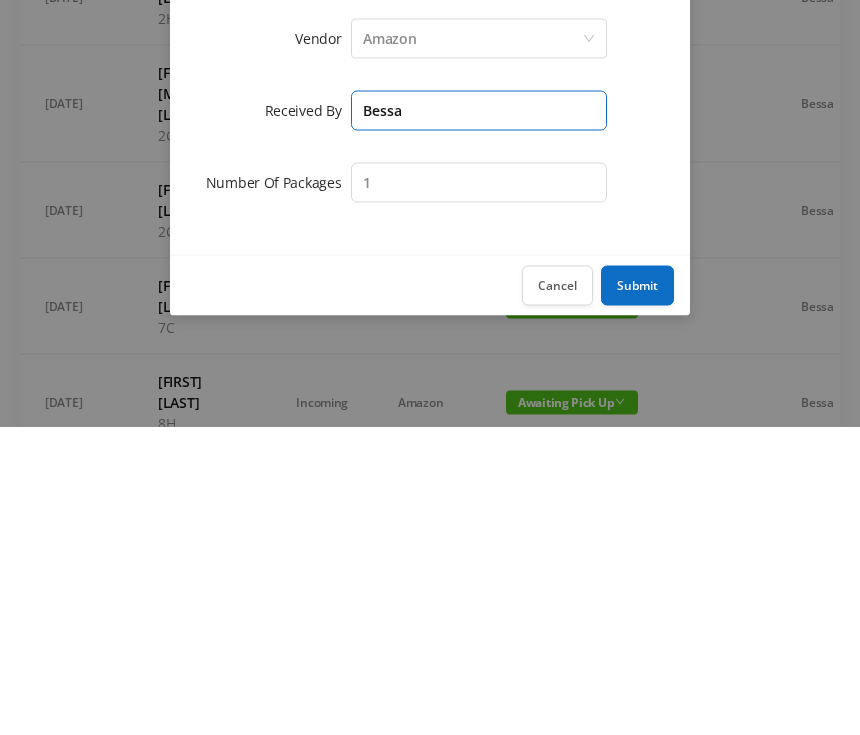 type on "Bessa" 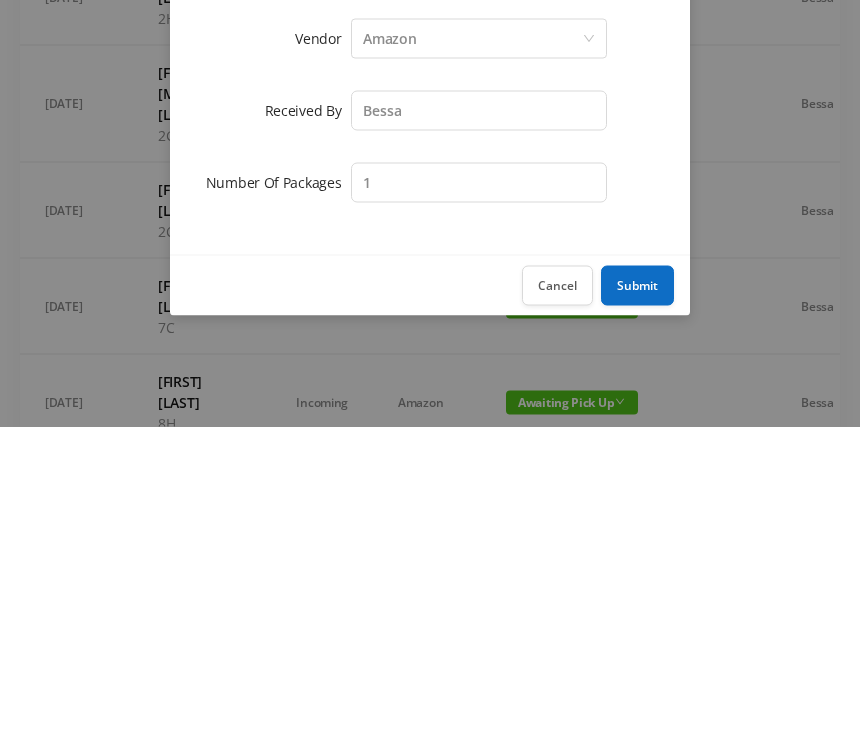 click on "Submit" at bounding box center (637, 594) 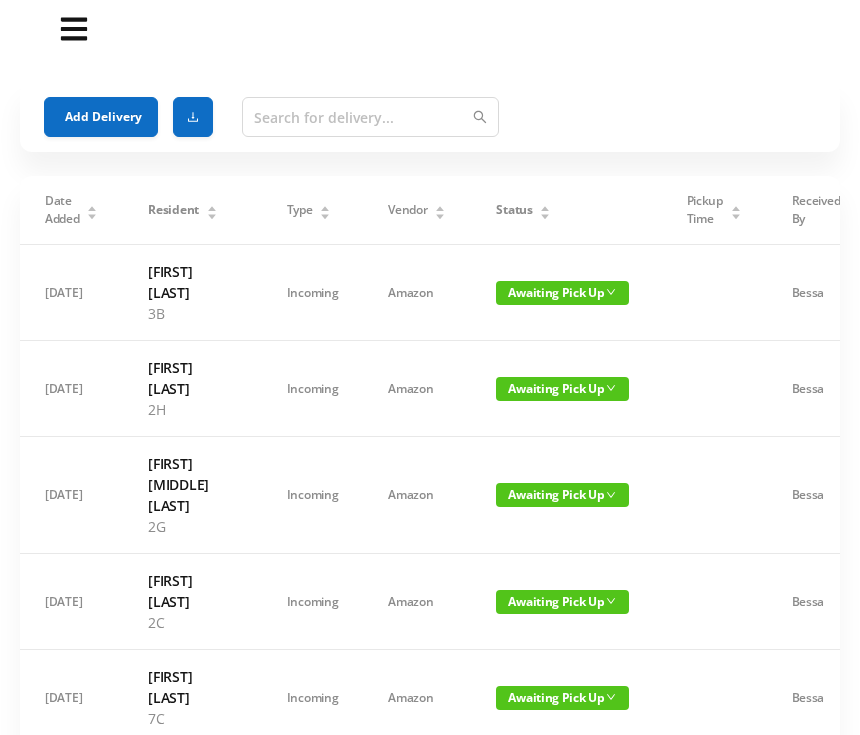 scroll, scrollTop: 0, scrollLeft: 0, axis: both 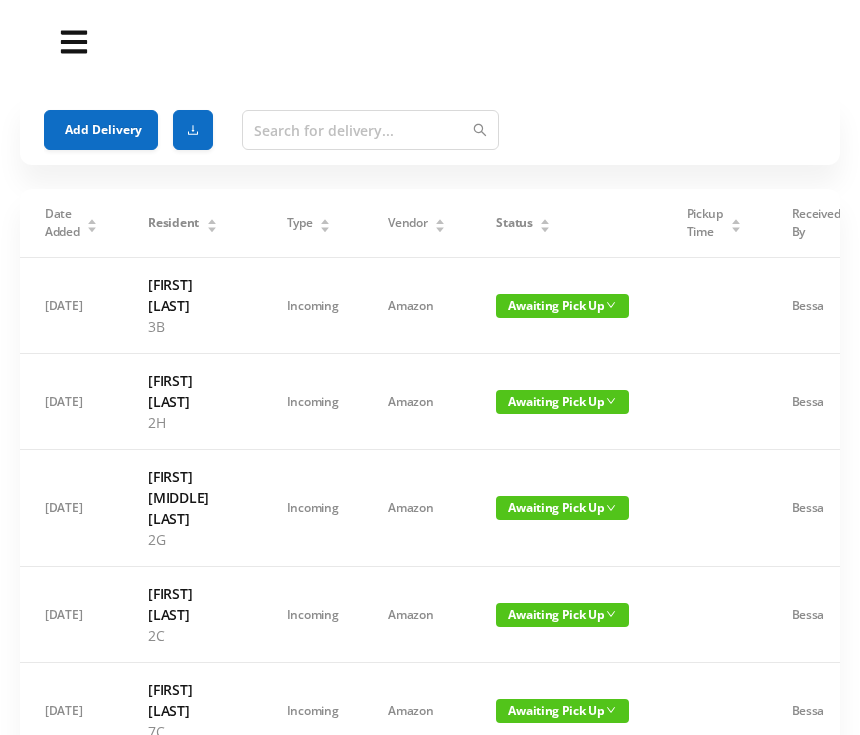 click on "Add Delivery" at bounding box center (101, 130) 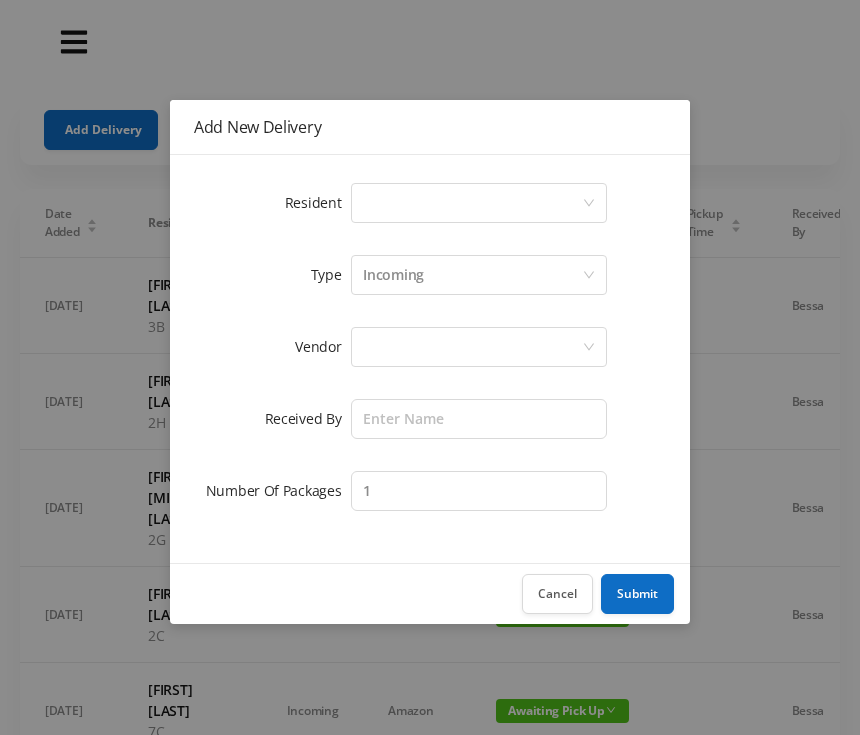 click on "Select a person" at bounding box center [472, 203] 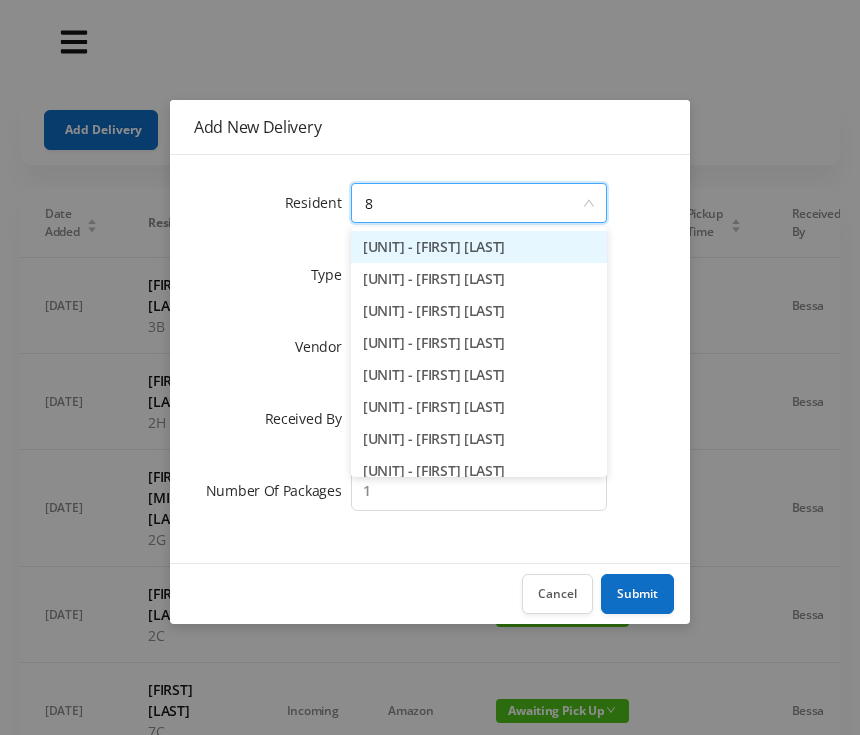 type on "8h" 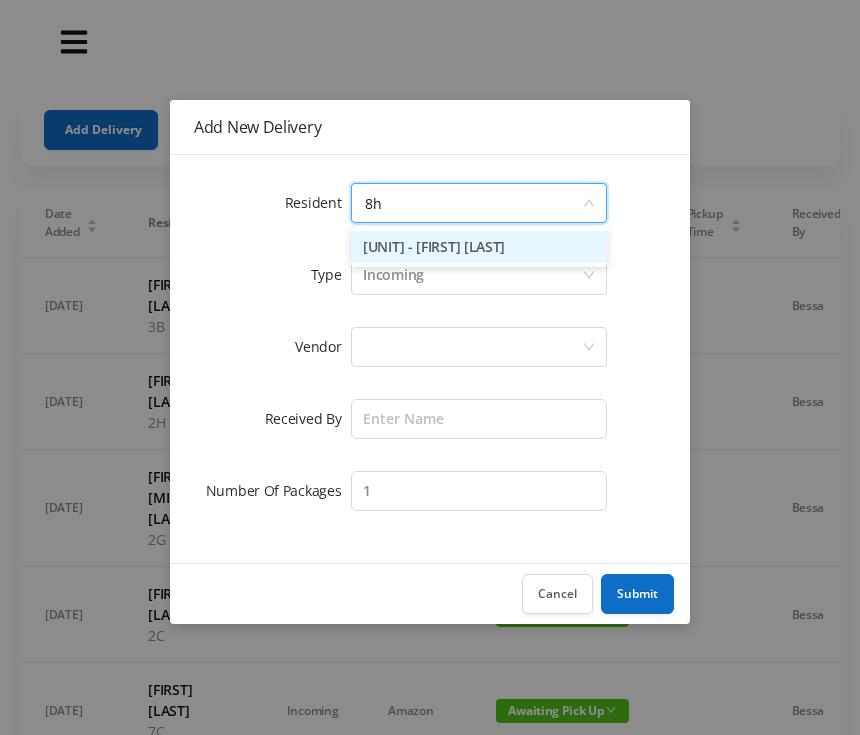 click on "[UNIT] - [FIRST] [LAST]" at bounding box center [479, 247] 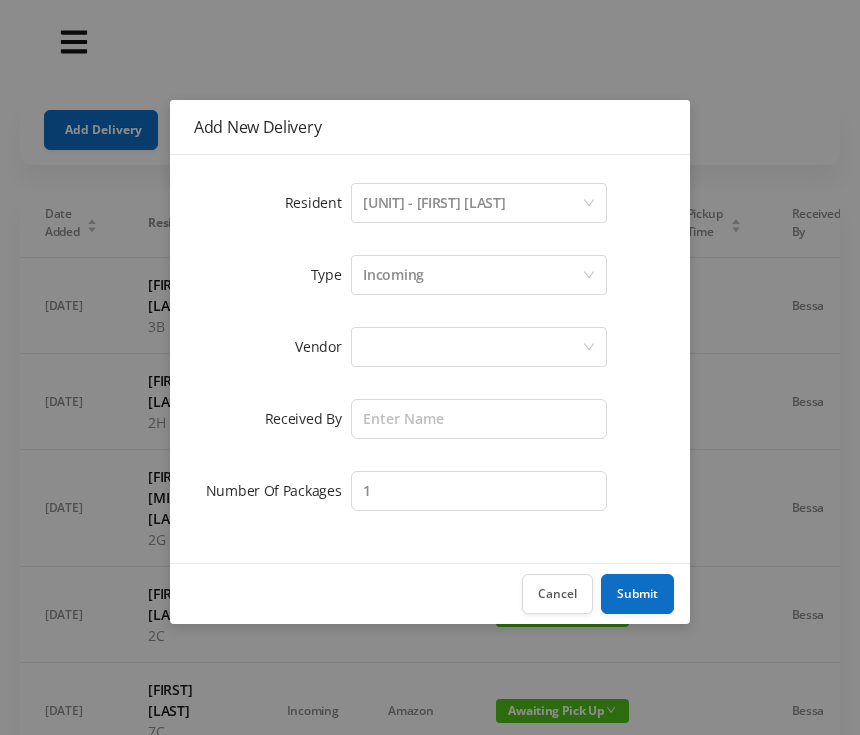click on "Resident Select a person  [UNIT] - [FIRST] [LAST]   Type Incoming Vendor Received By [PERSON] Number Of Packages 1" at bounding box center [430, 347] 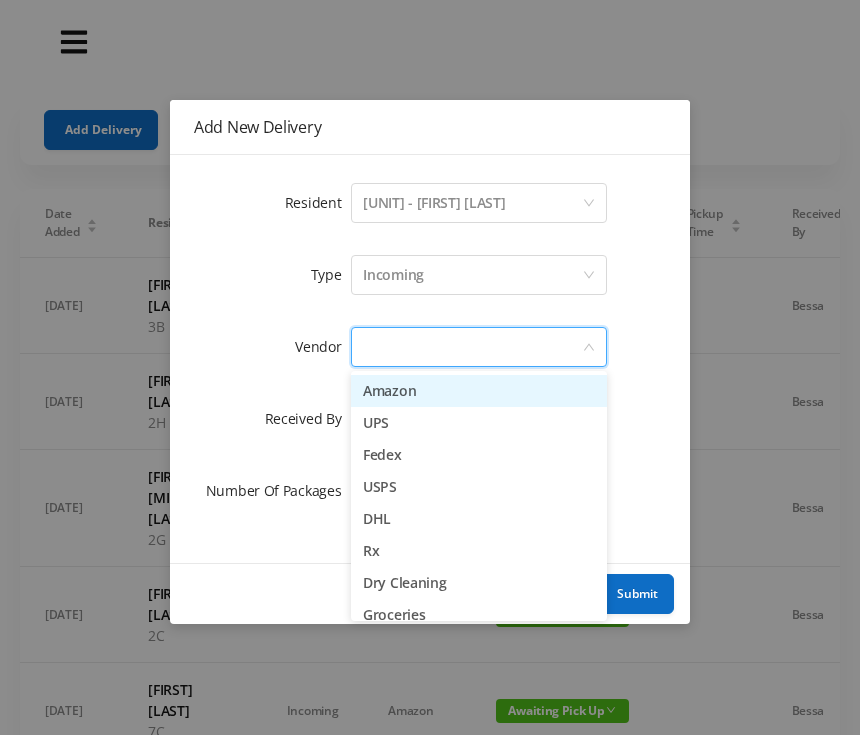 click on "Amazon" at bounding box center (479, 391) 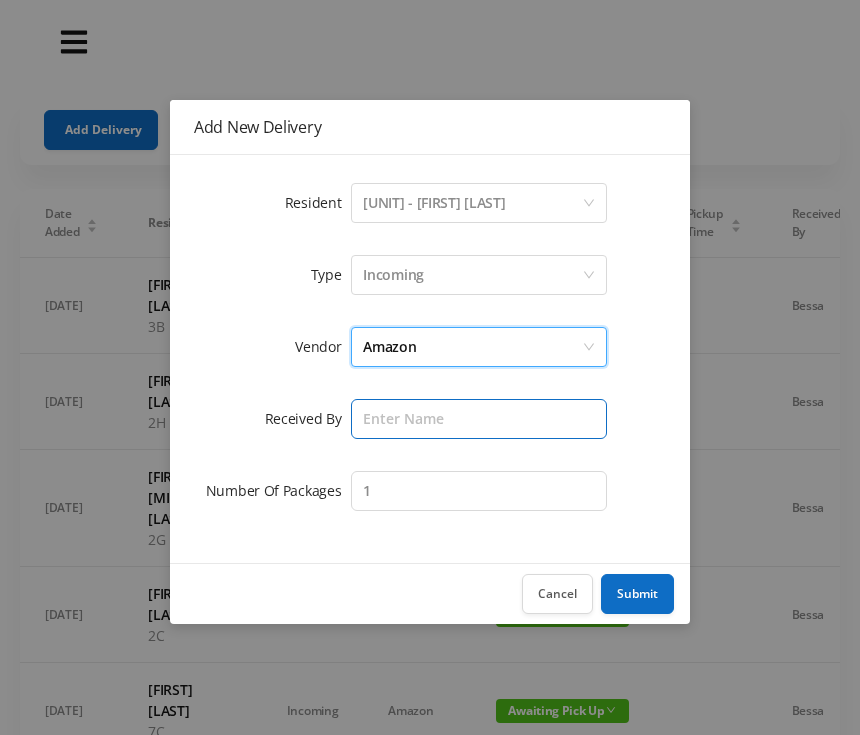 click at bounding box center [479, 419] 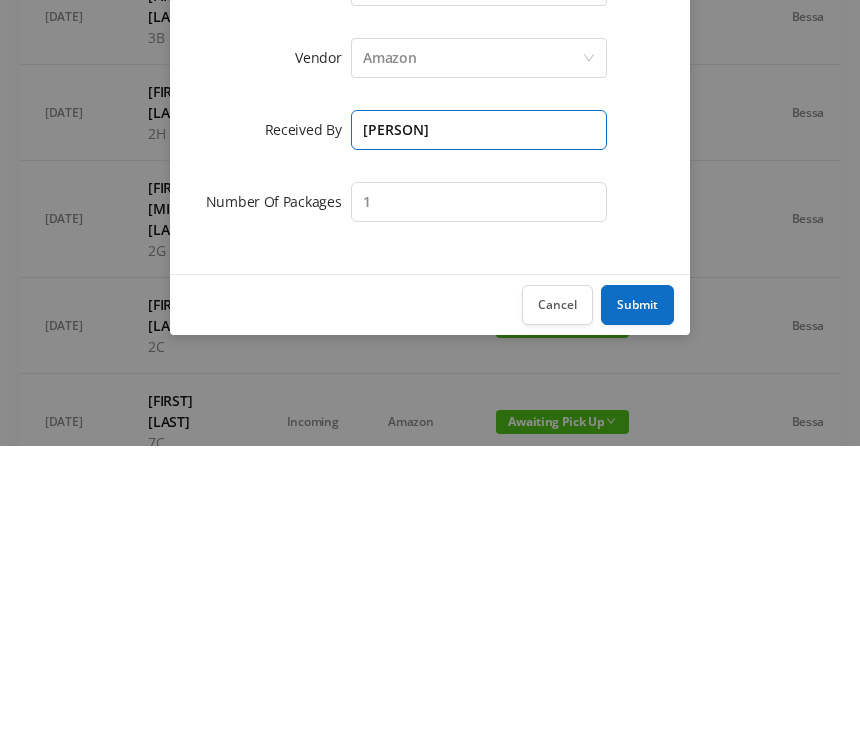 type on "[PERSON]" 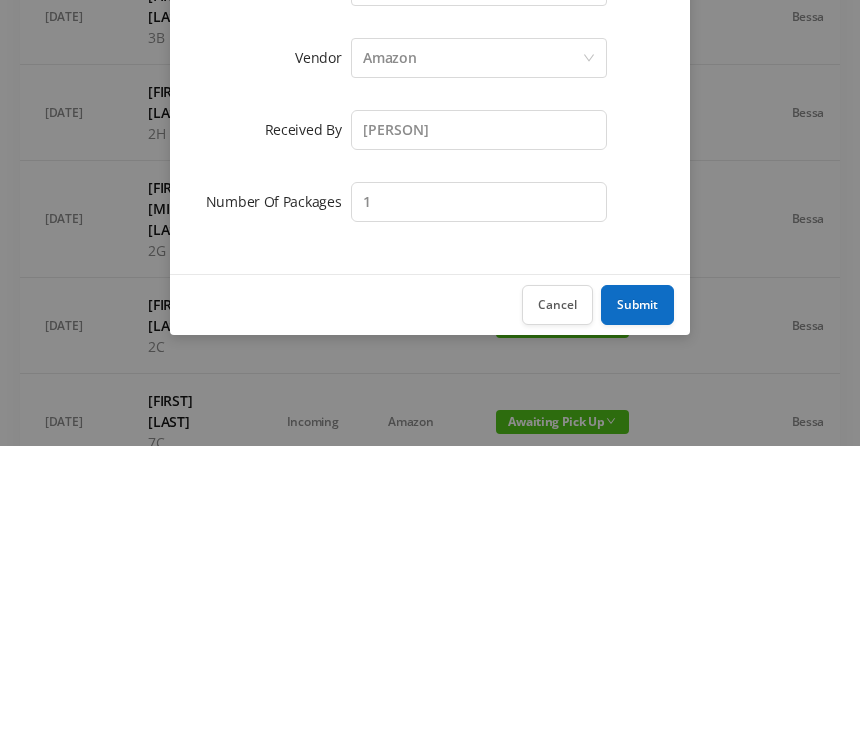 click on "Submit" at bounding box center [637, 594] 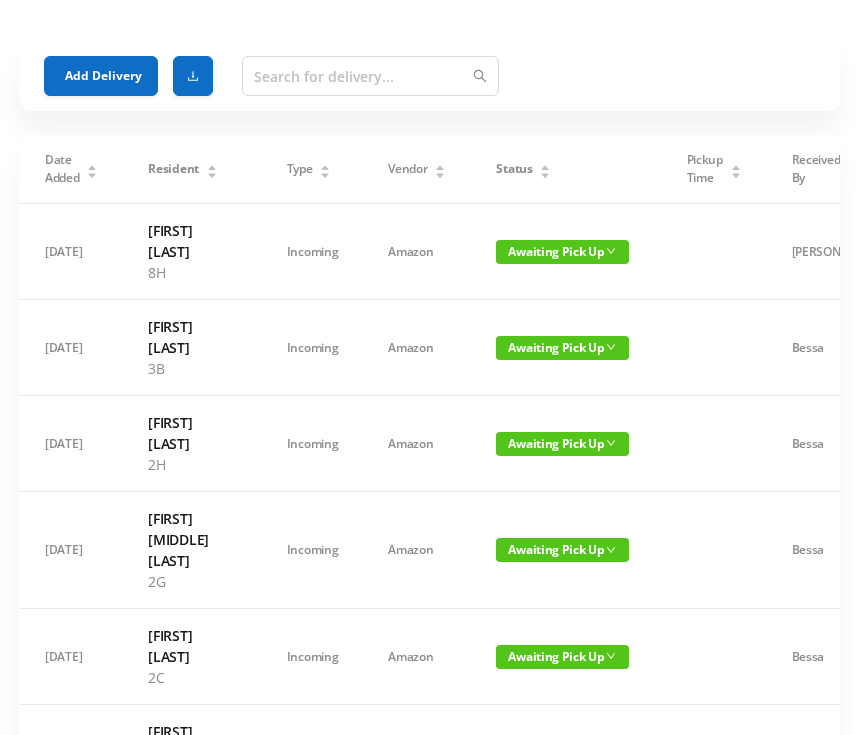 scroll, scrollTop: 0, scrollLeft: 0, axis: both 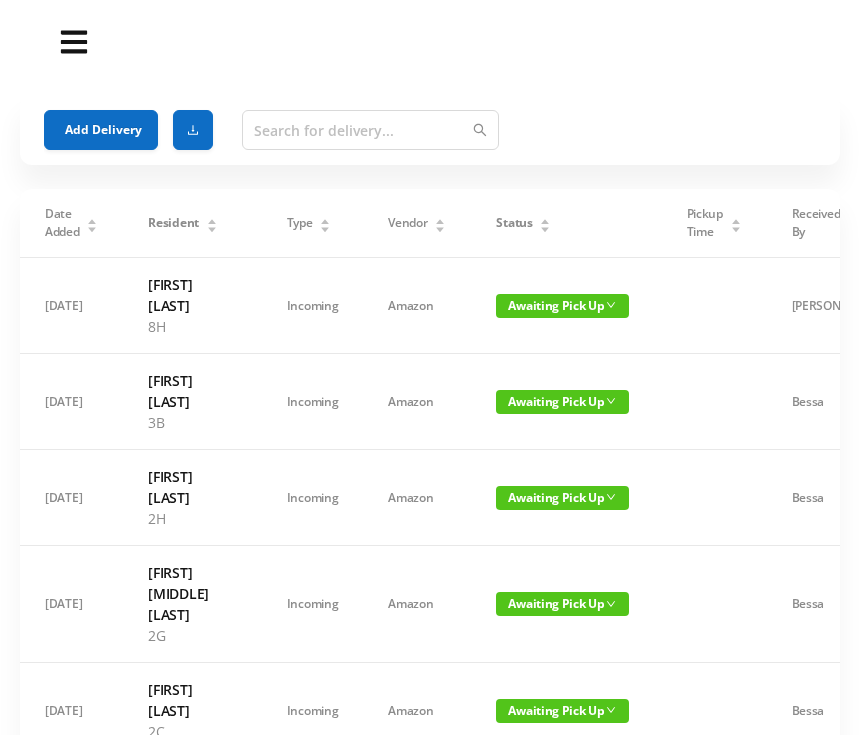click on "Add Delivery" at bounding box center [101, 130] 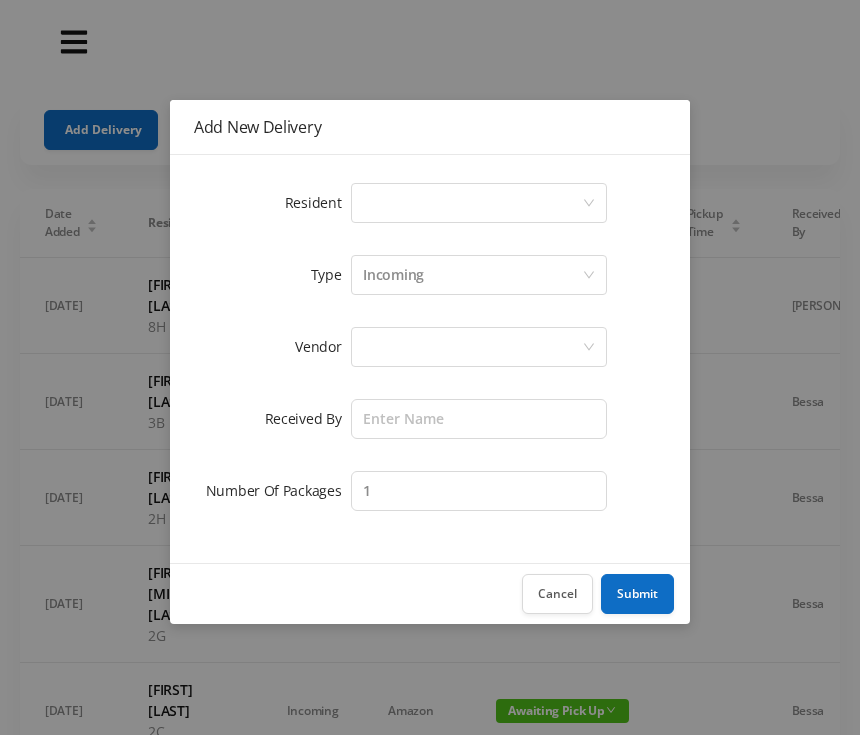 click on "Select a person" at bounding box center [472, 203] 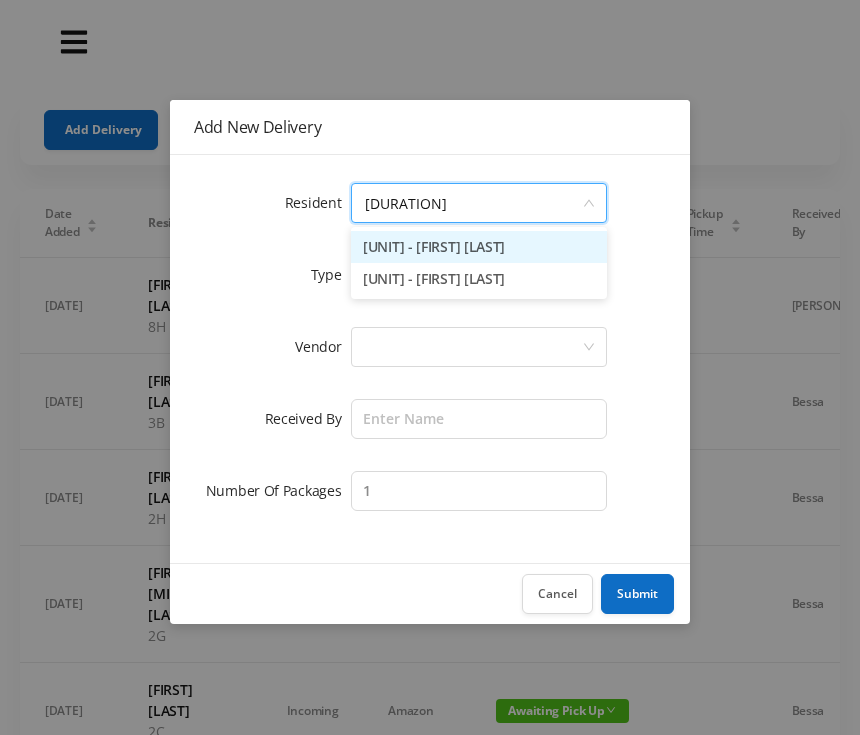 type on "[DURATION]" 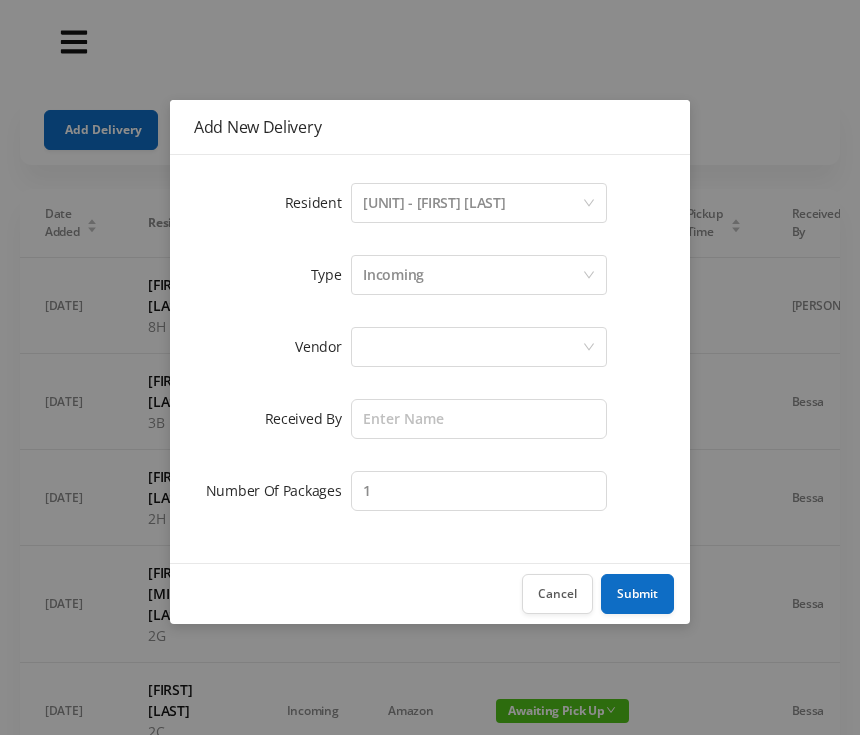 click at bounding box center (472, 203) 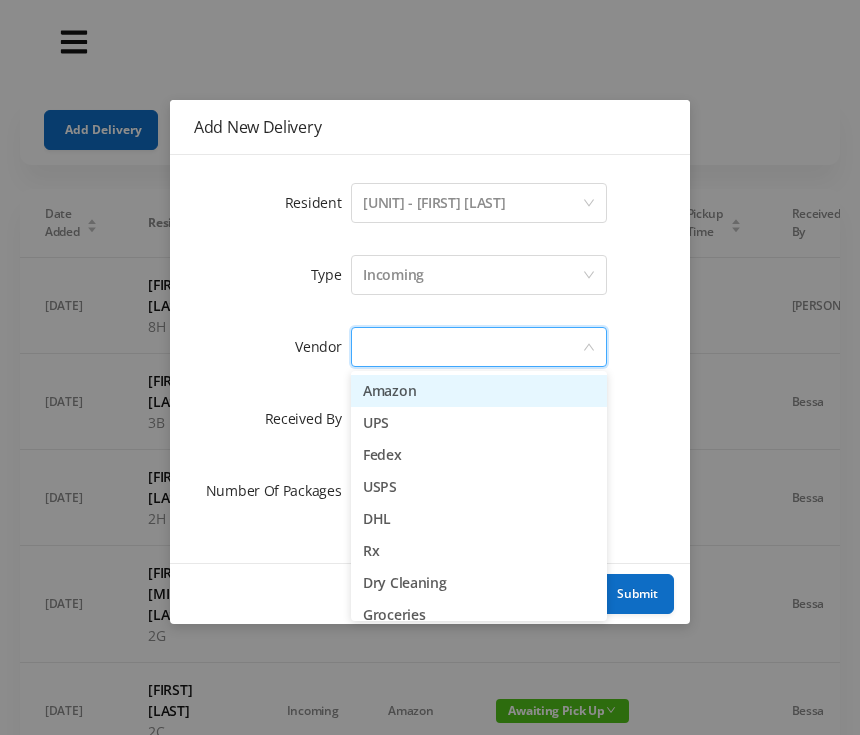 click on "Amazon" at bounding box center (479, 391) 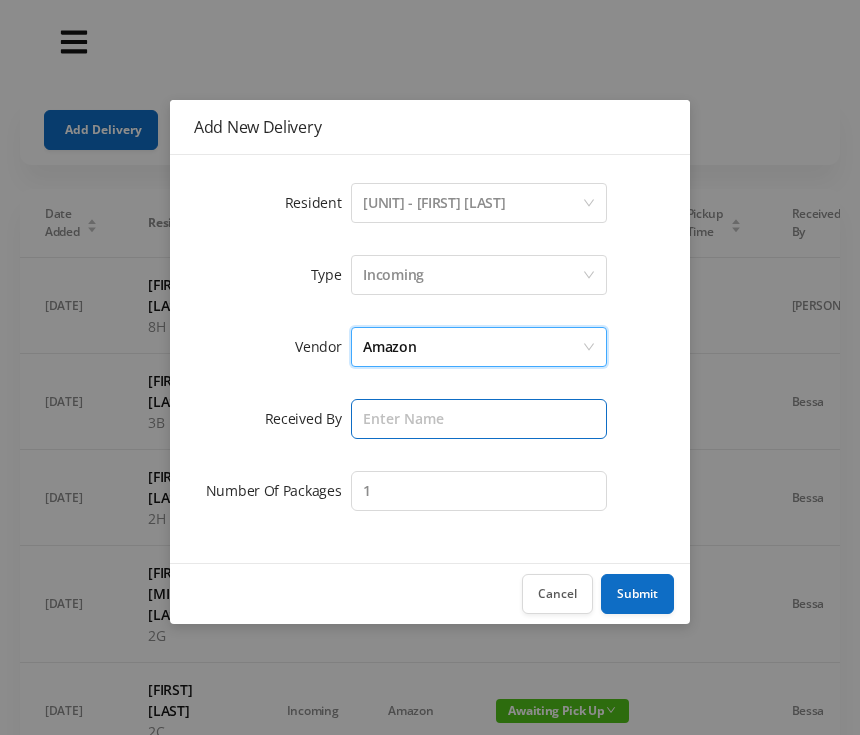 click at bounding box center (479, 419) 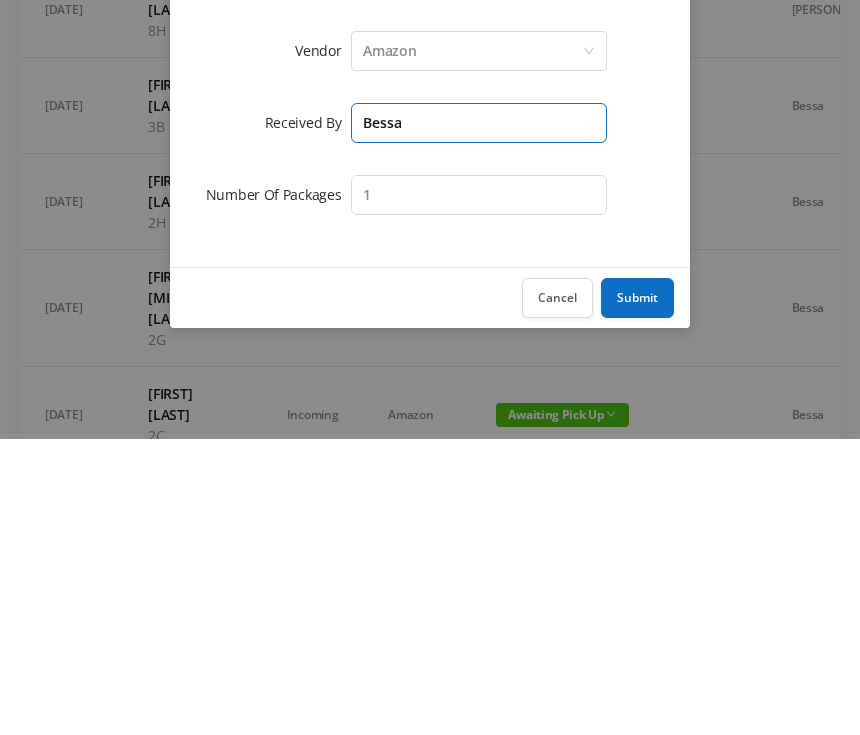 type on "Bessa" 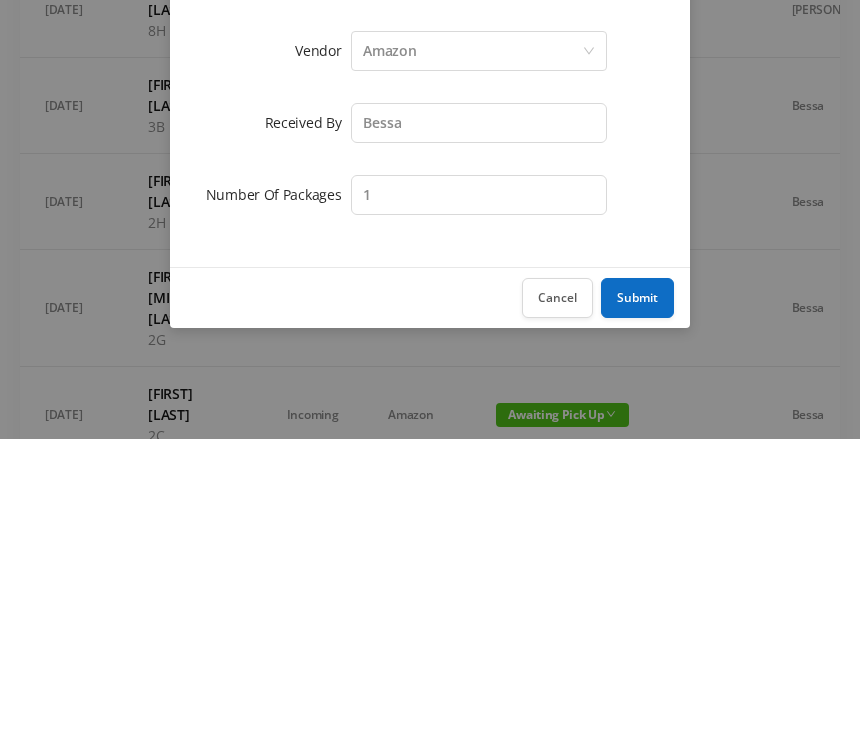 click on "Submit" at bounding box center (637, 594) 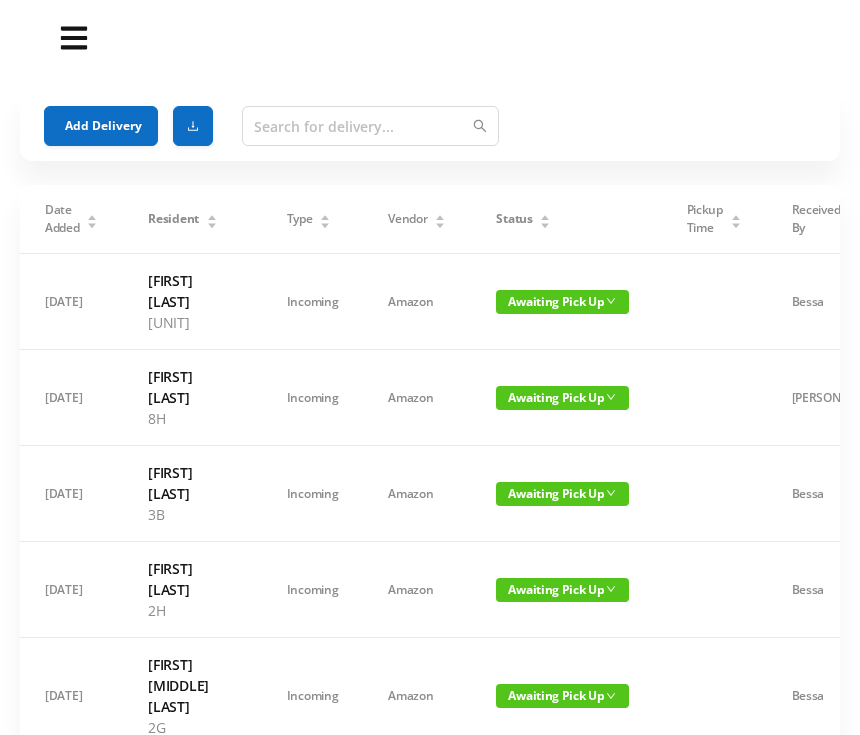 scroll, scrollTop: 0, scrollLeft: 0, axis: both 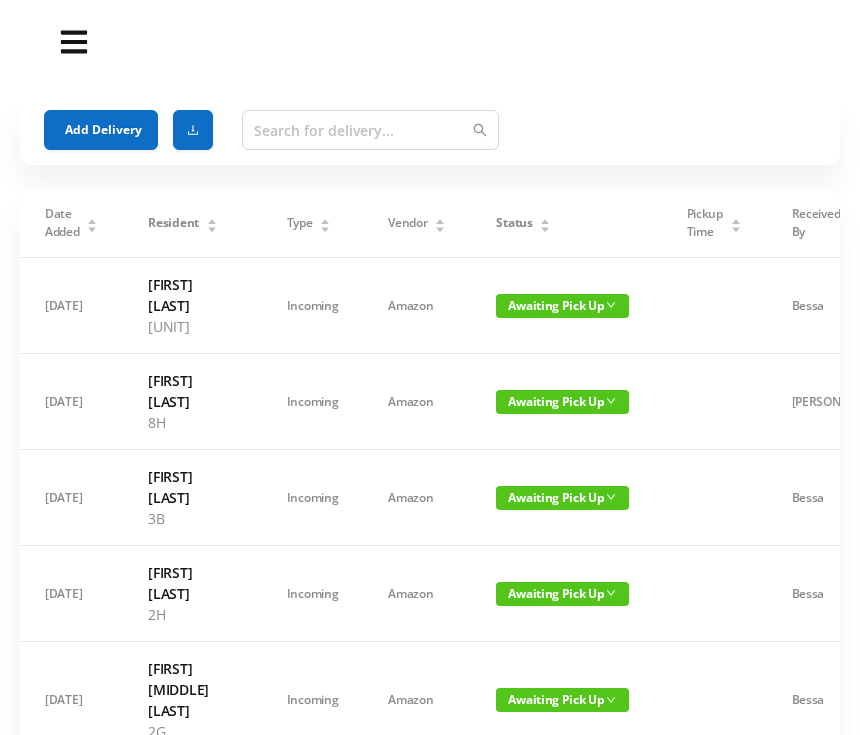 click on "Add Delivery" at bounding box center [101, 130] 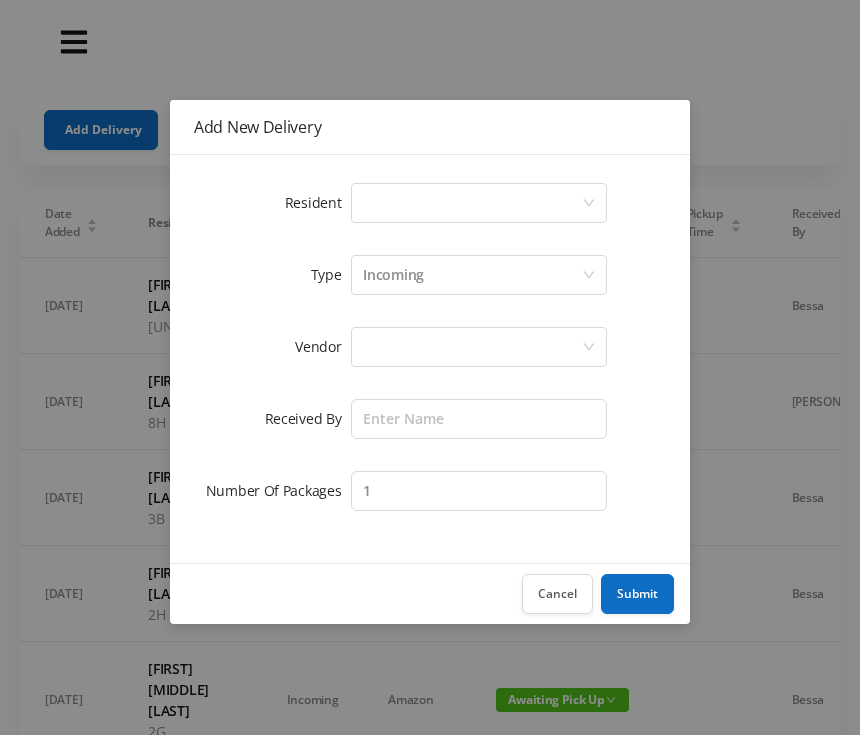 click on "Select a person" at bounding box center (472, 203) 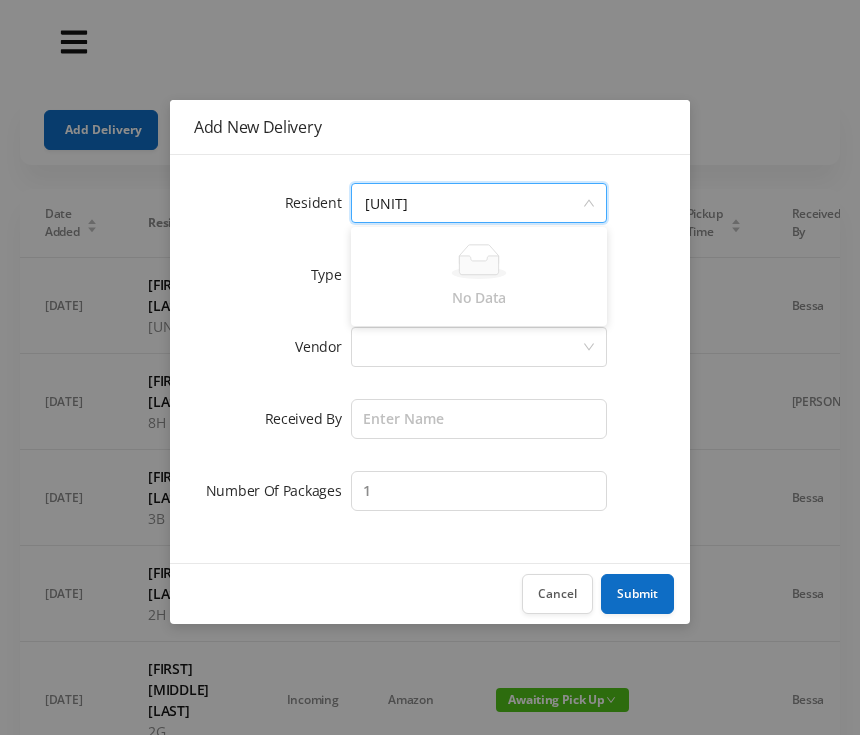 type on "8" 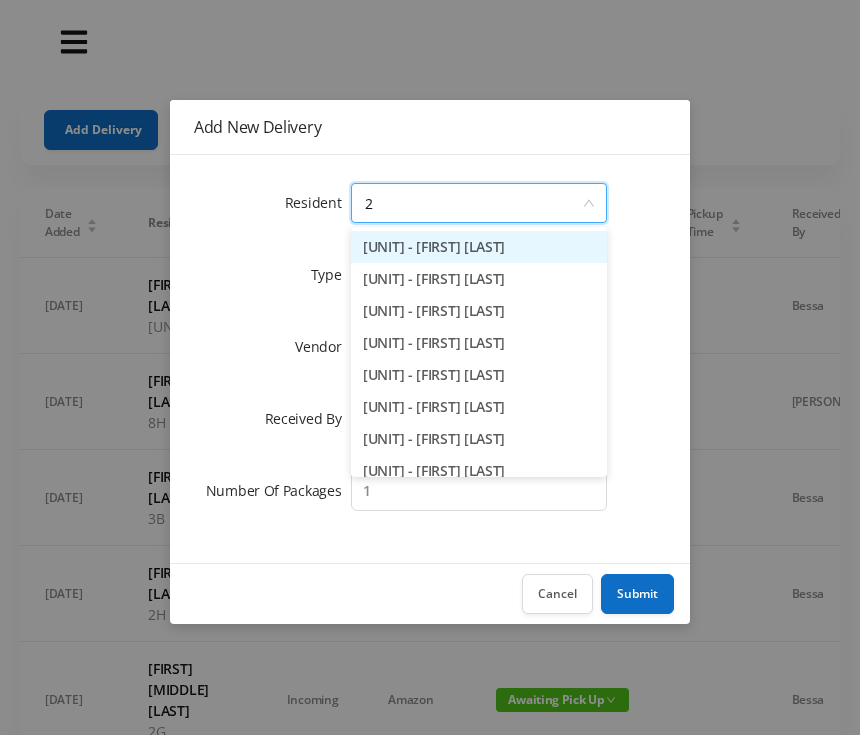 type on "[UNIT]" 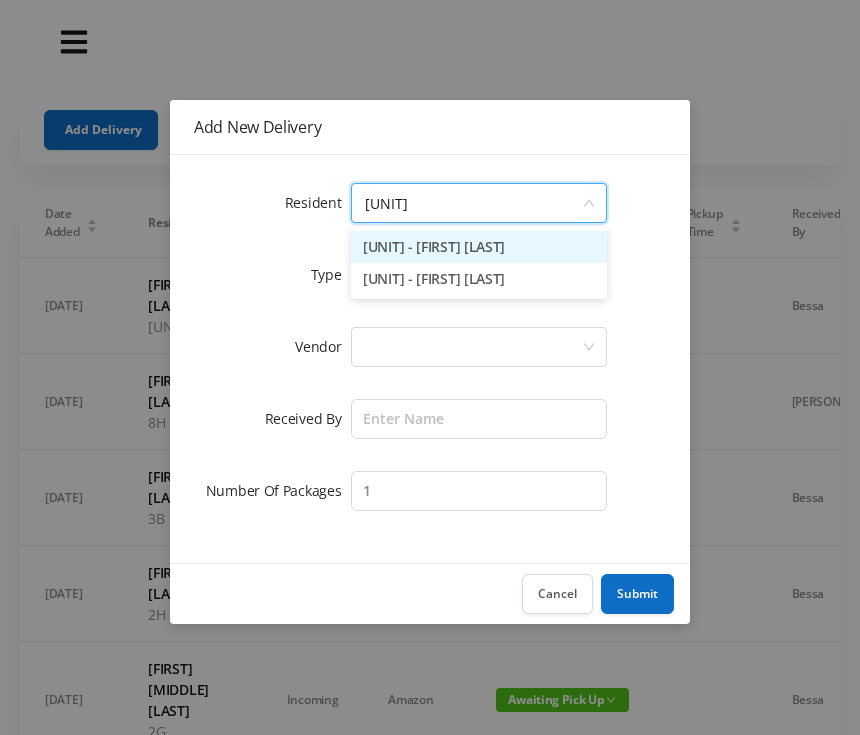 click on "[UNIT] - [FIRST] [LAST]" at bounding box center [479, 279] 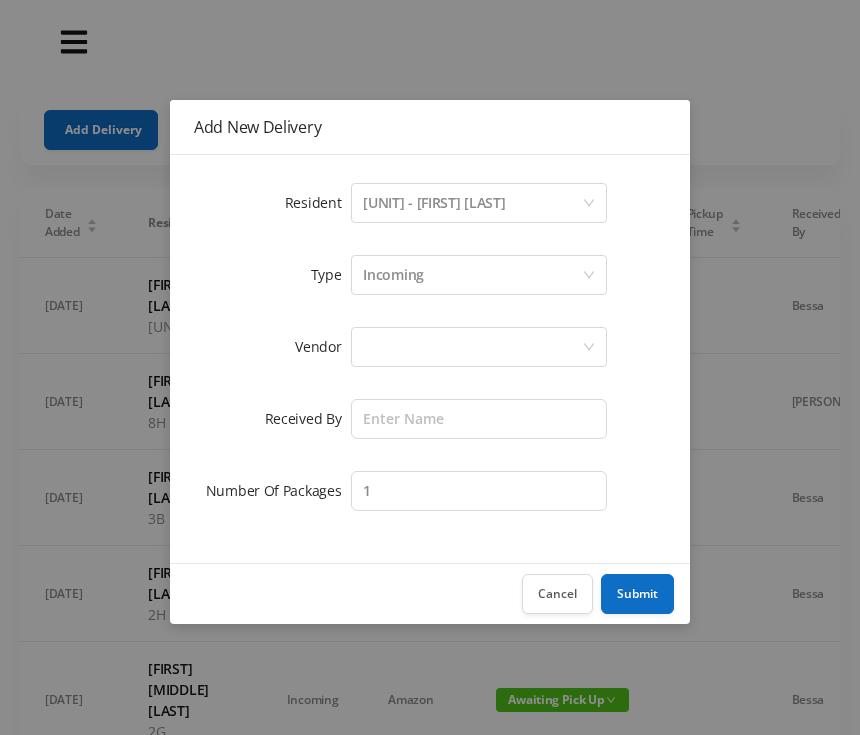 click at bounding box center (472, 203) 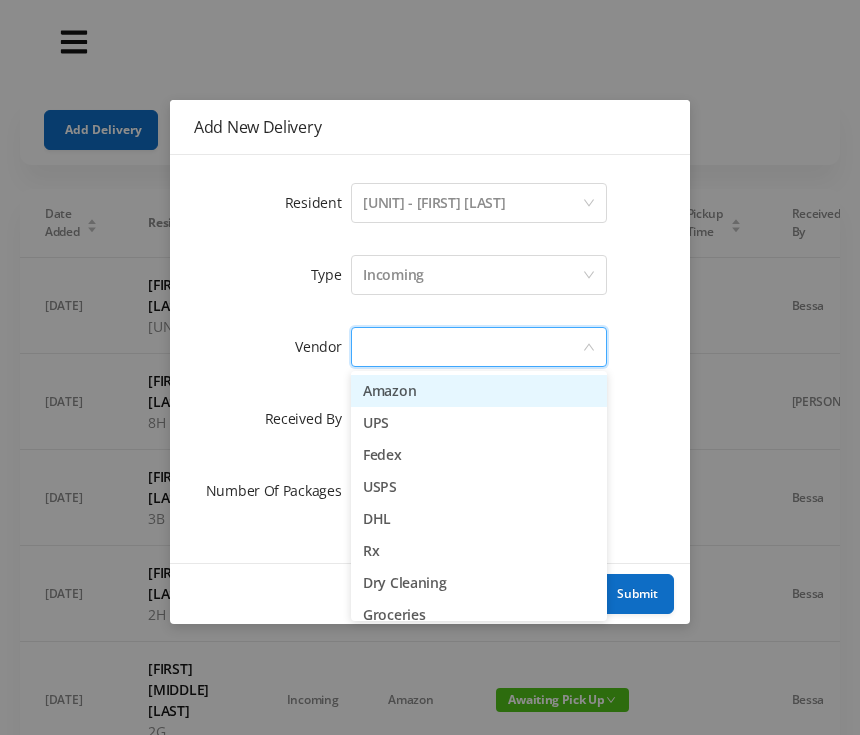 click on "Amazon" at bounding box center (479, 391) 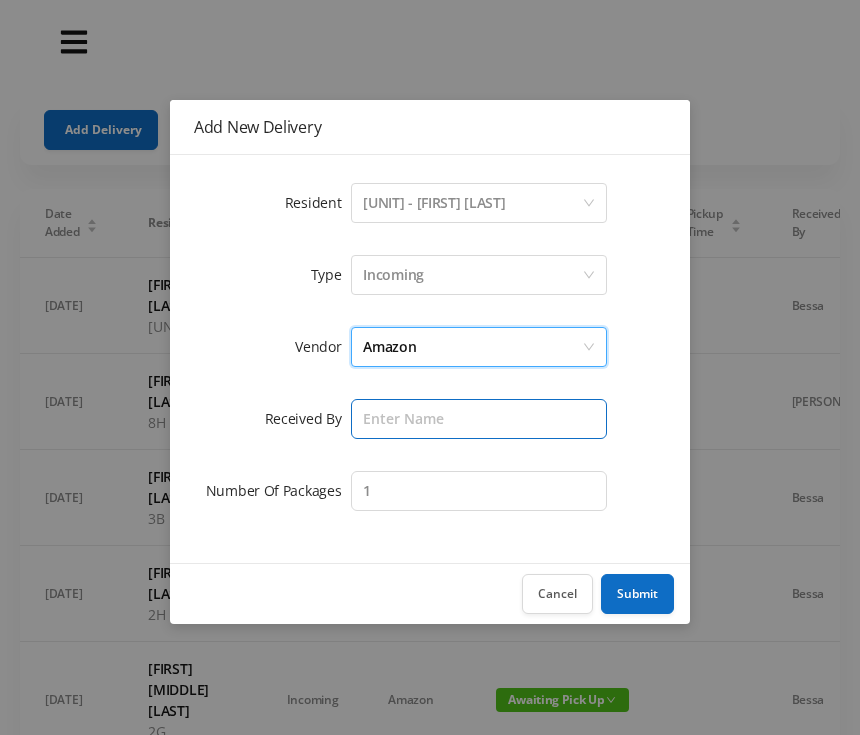 click at bounding box center (479, 419) 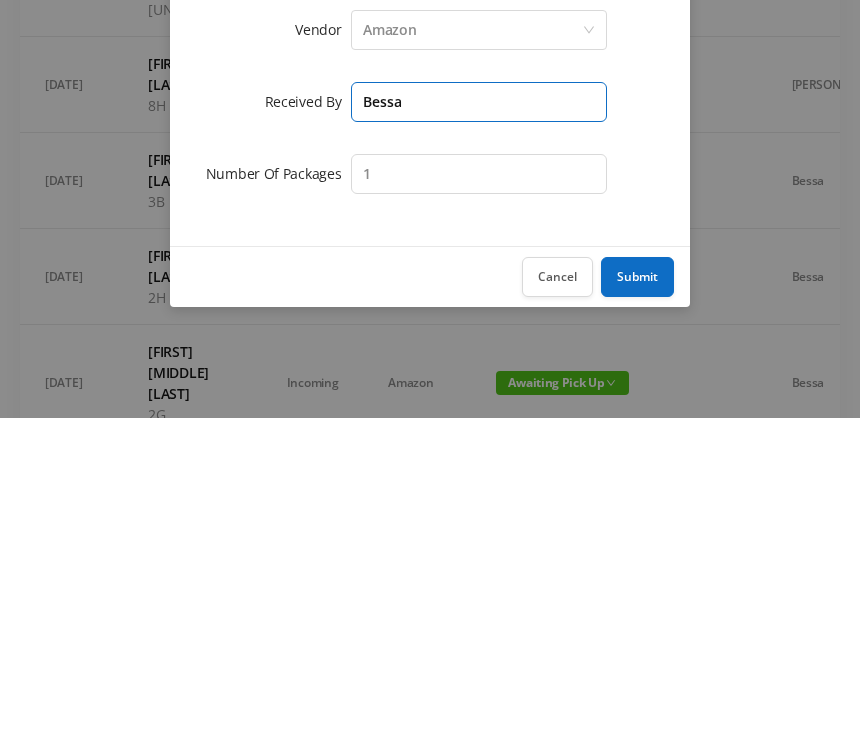 type on "Bessa" 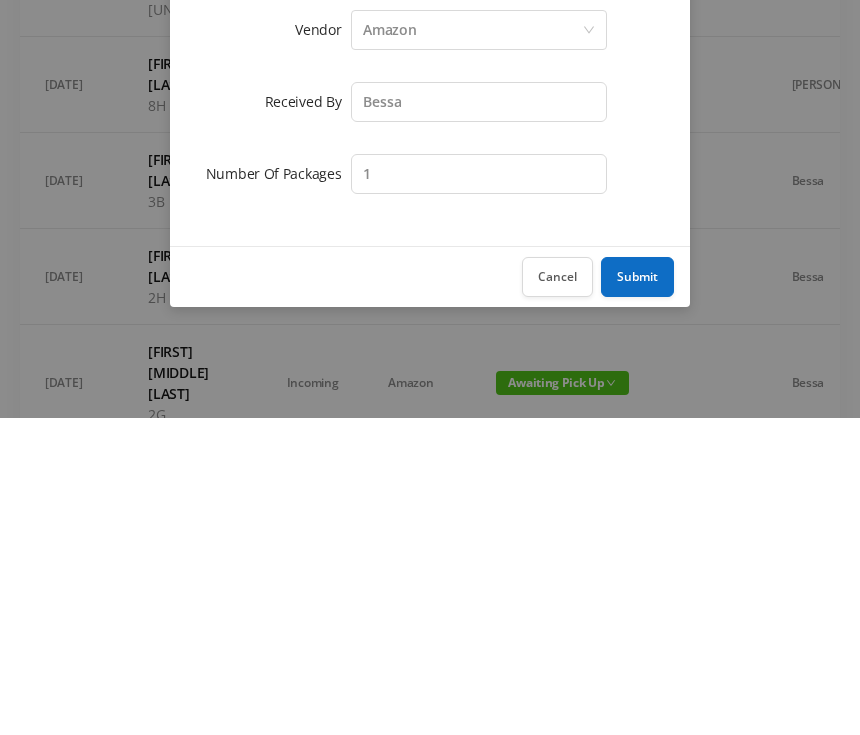 click on "Submit" at bounding box center [637, 594] 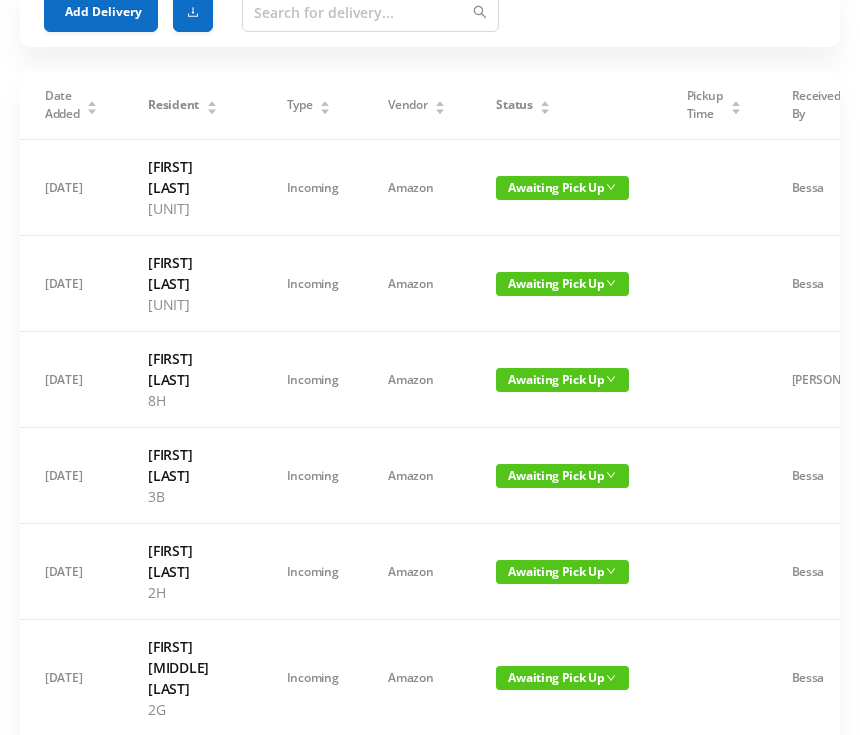 scroll, scrollTop: 0, scrollLeft: 0, axis: both 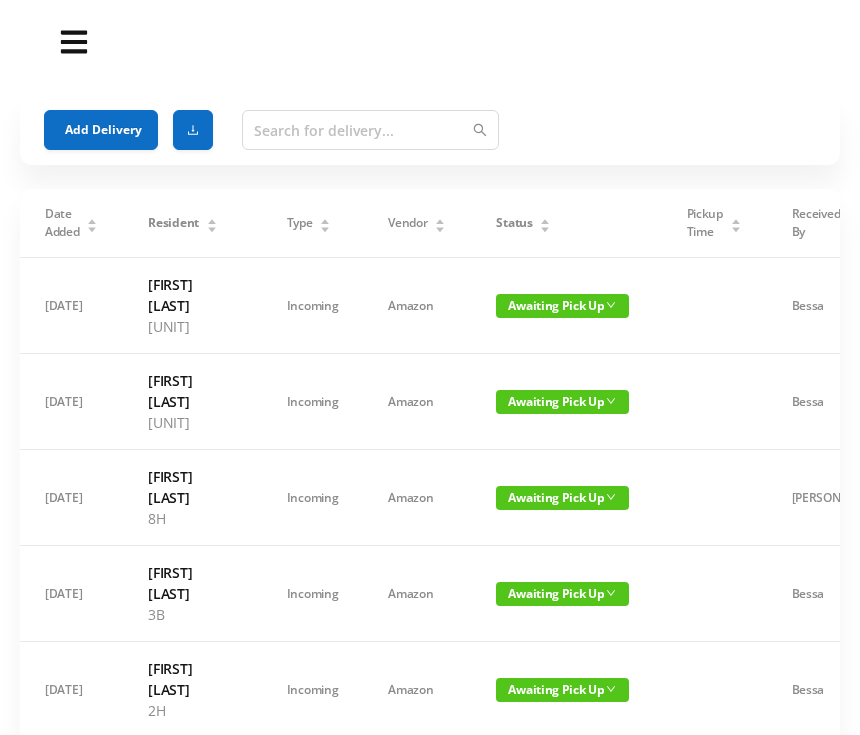 click on "Add Delivery" at bounding box center [101, 130] 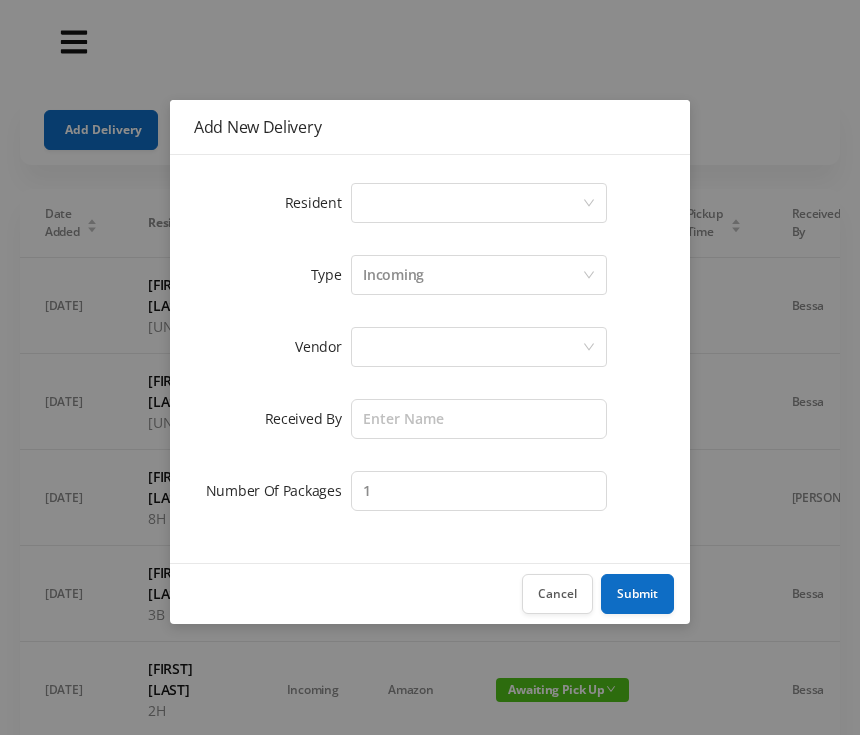 click on "Select a person" at bounding box center [472, 203] 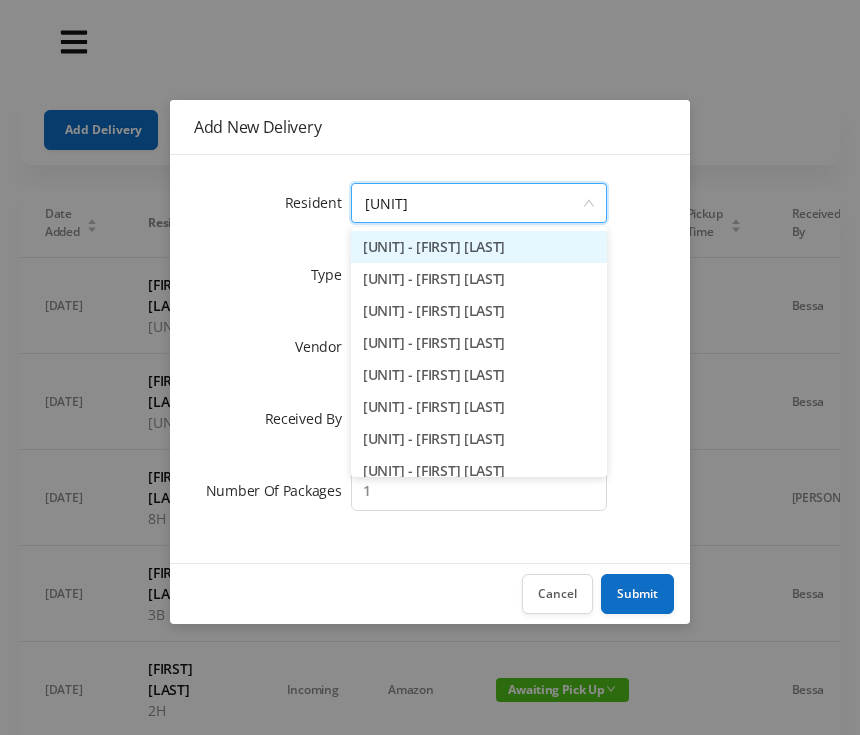 type on "[UNIT]" 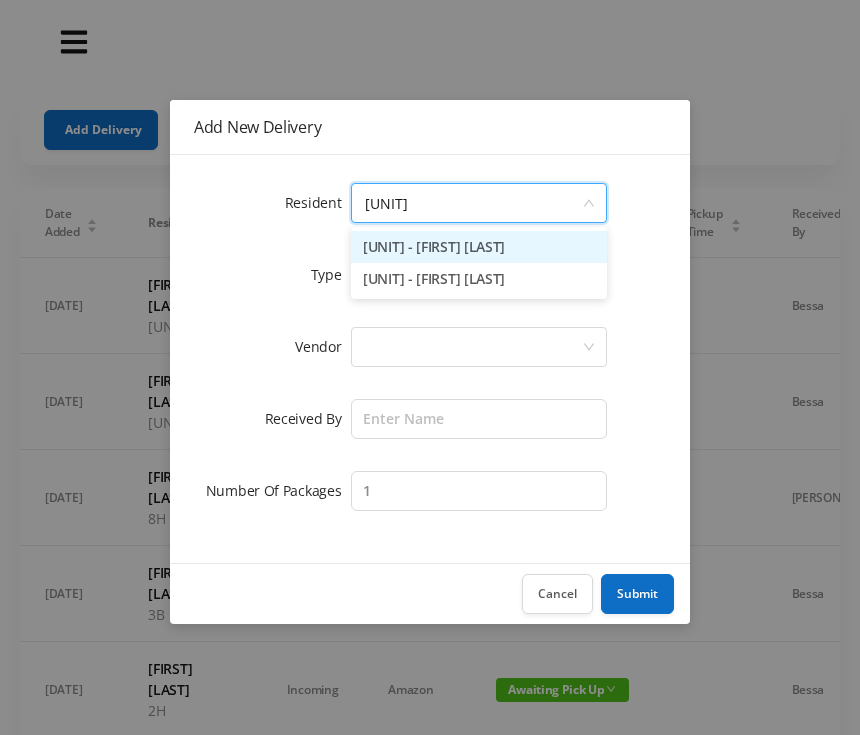 click on "[UNIT] - [FIRST] [LAST]" at bounding box center [479, 247] 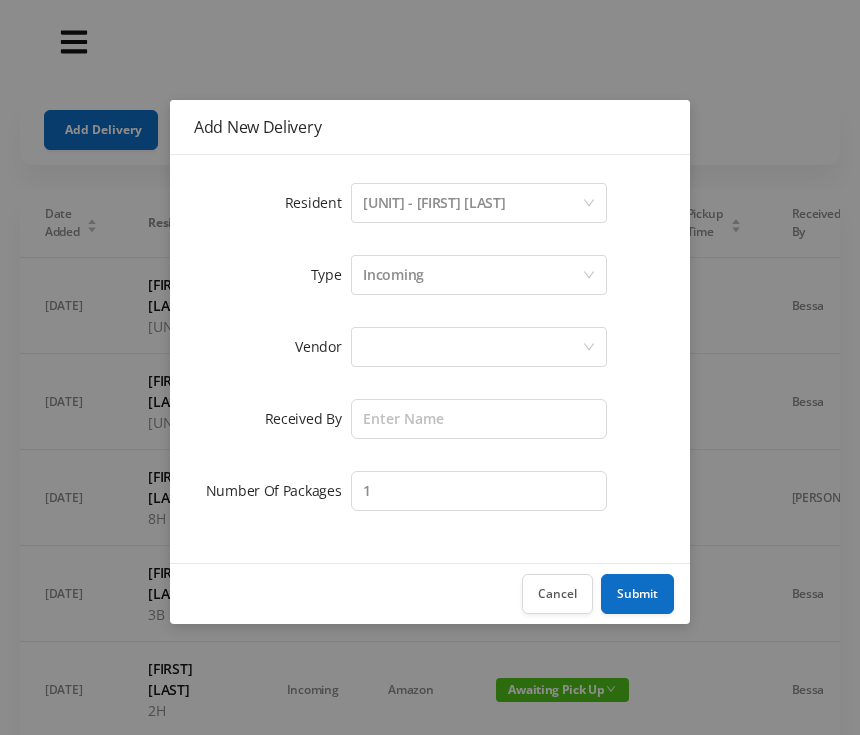 click at bounding box center (472, 203) 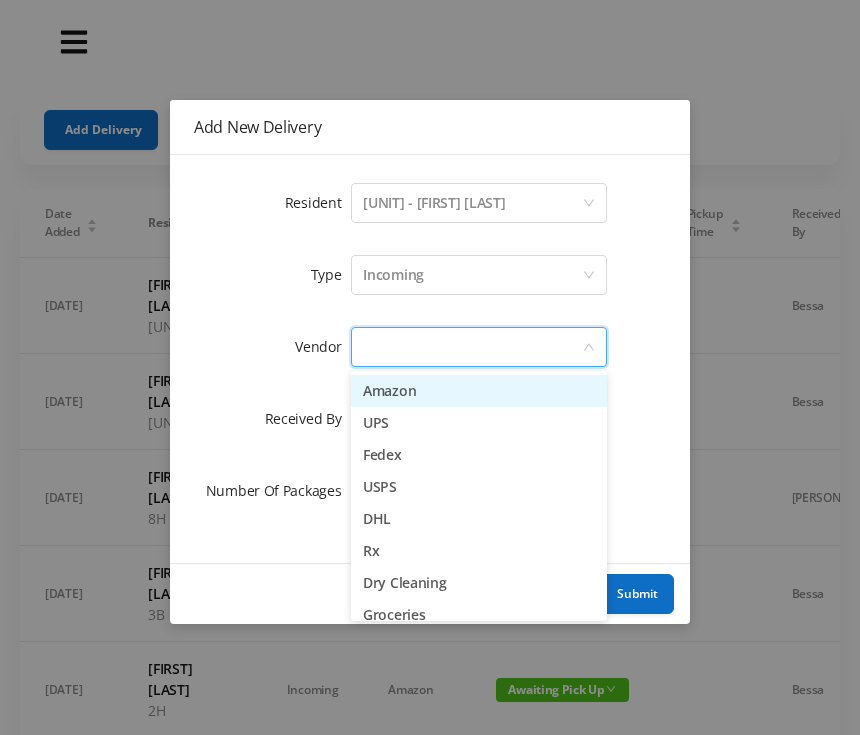 click on "Amazon" at bounding box center (479, 391) 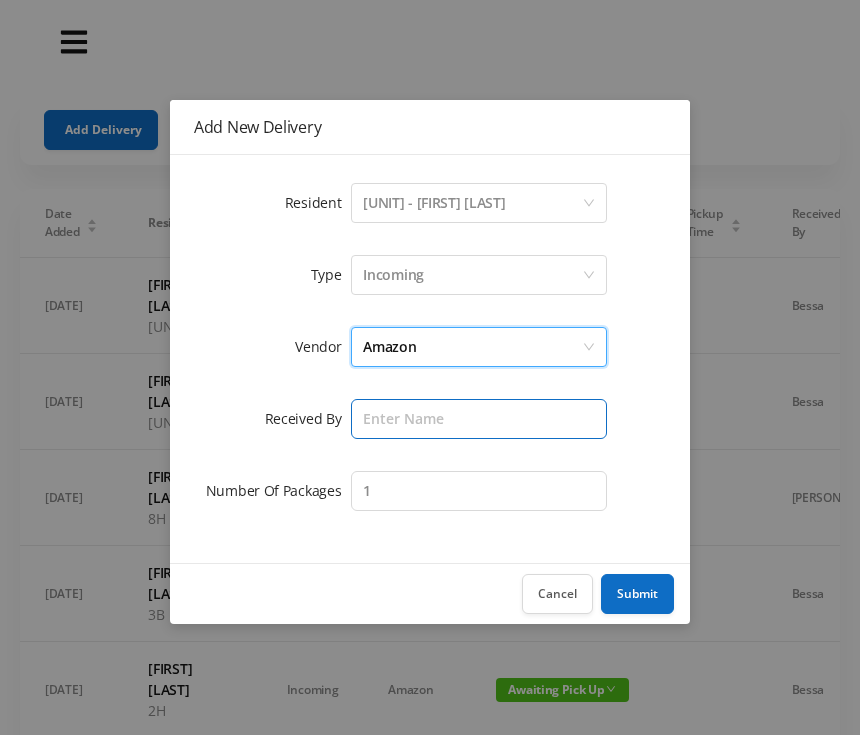 click at bounding box center (479, 419) 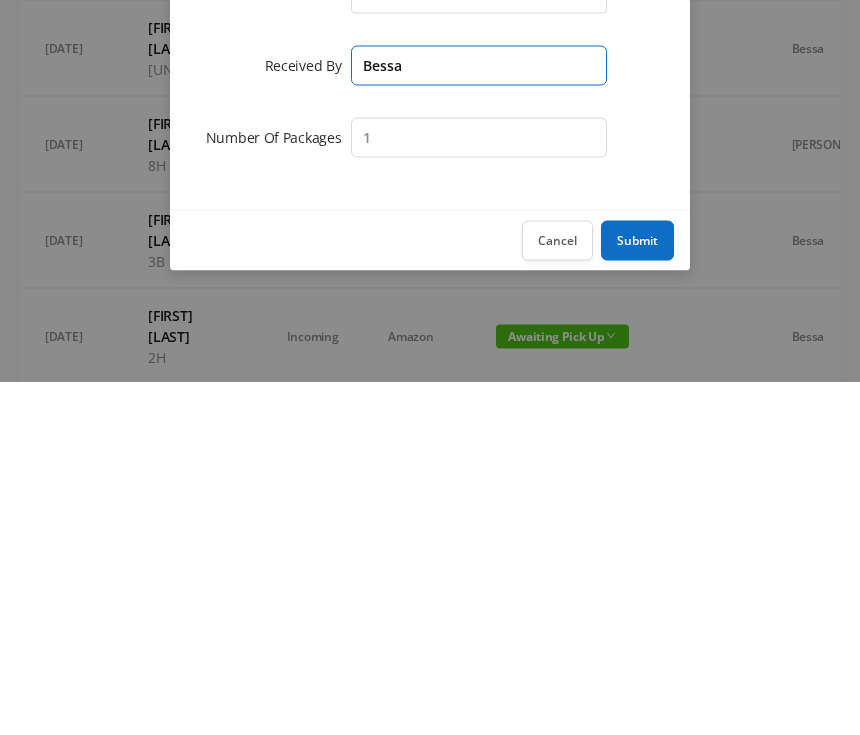 type on "Bessa" 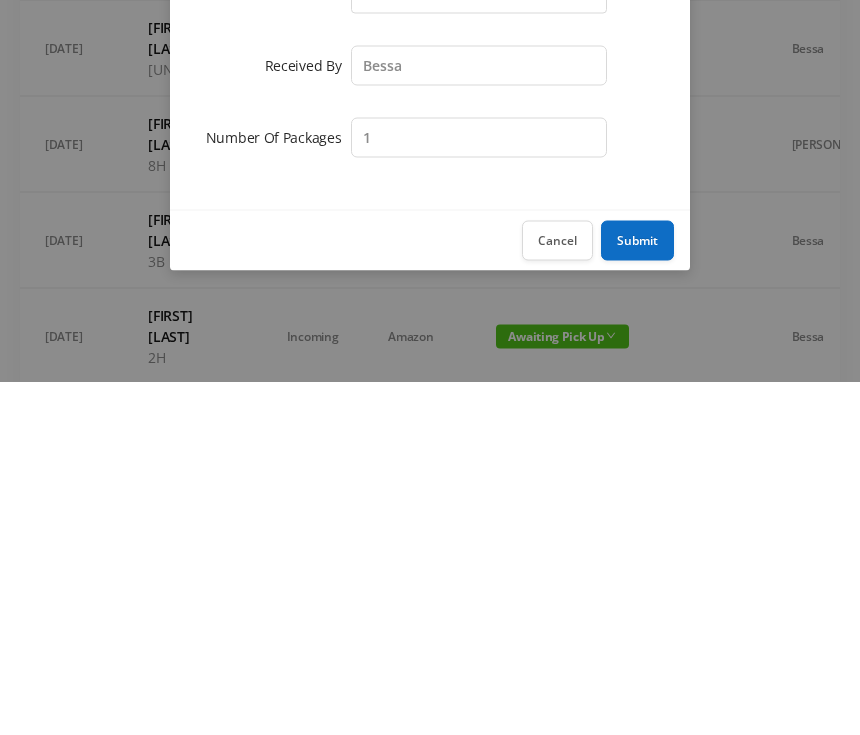 click on "Submit" at bounding box center (637, 594) 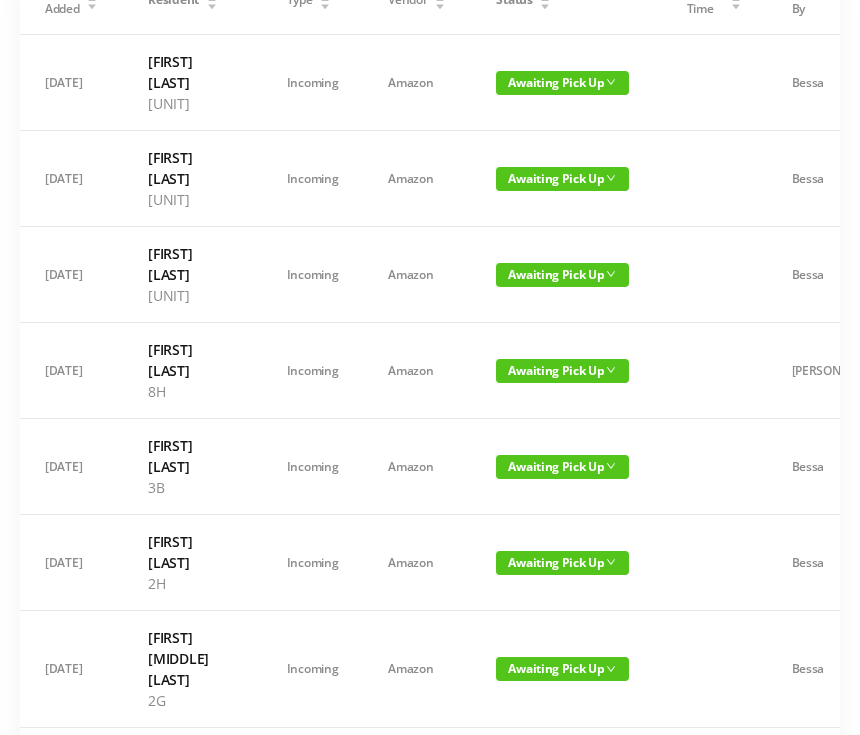 scroll, scrollTop: 0, scrollLeft: 0, axis: both 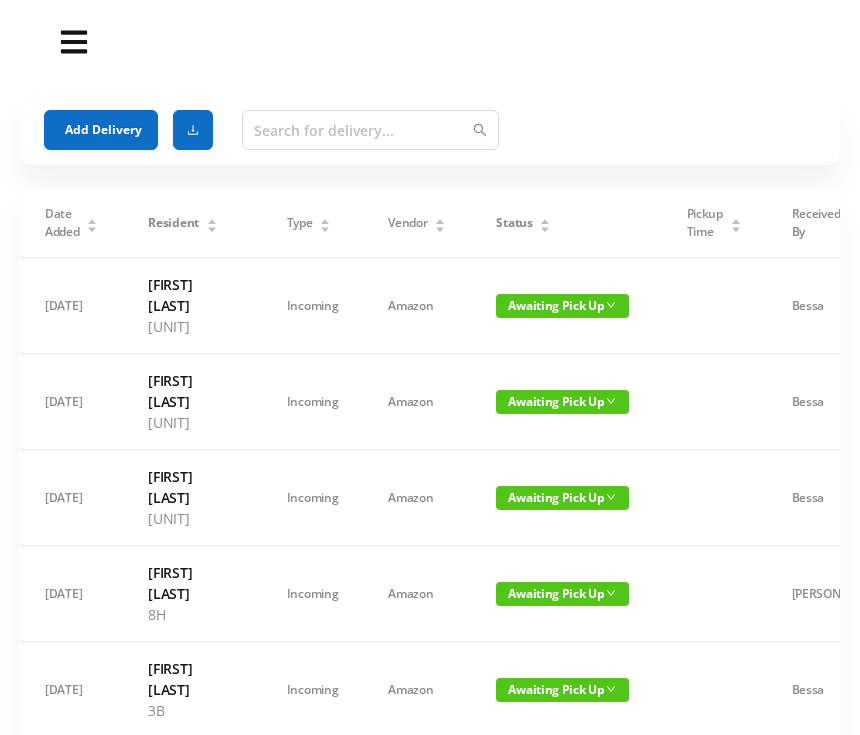 click on "Add Delivery" at bounding box center [101, 130] 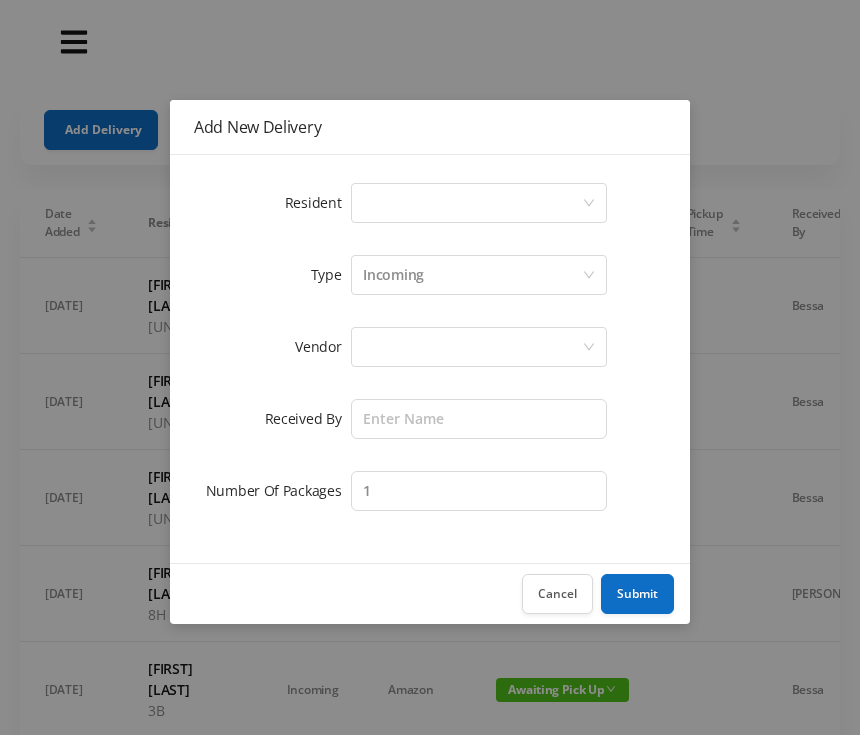 click on "Select a person" at bounding box center (472, 203) 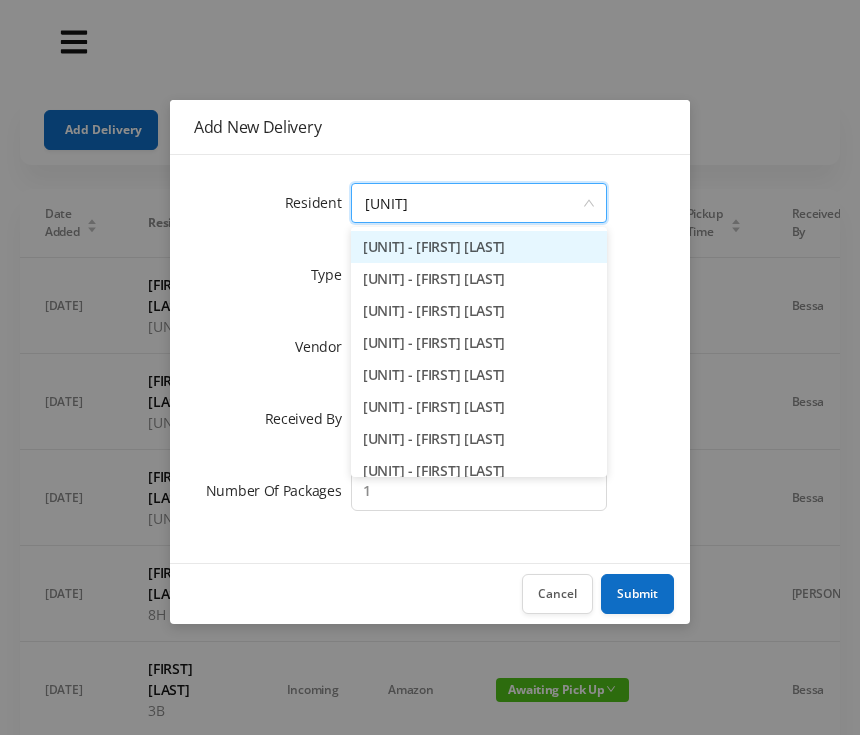 type on "[UNIT]" 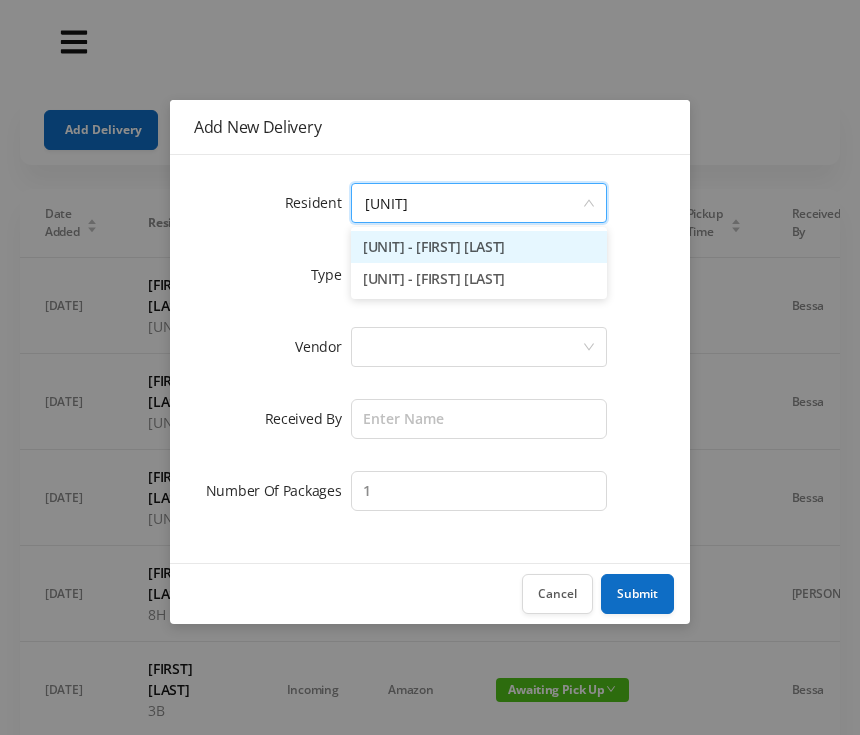 click on "[UNIT] - [FIRST] [LAST]" at bounding box center [479, 279] 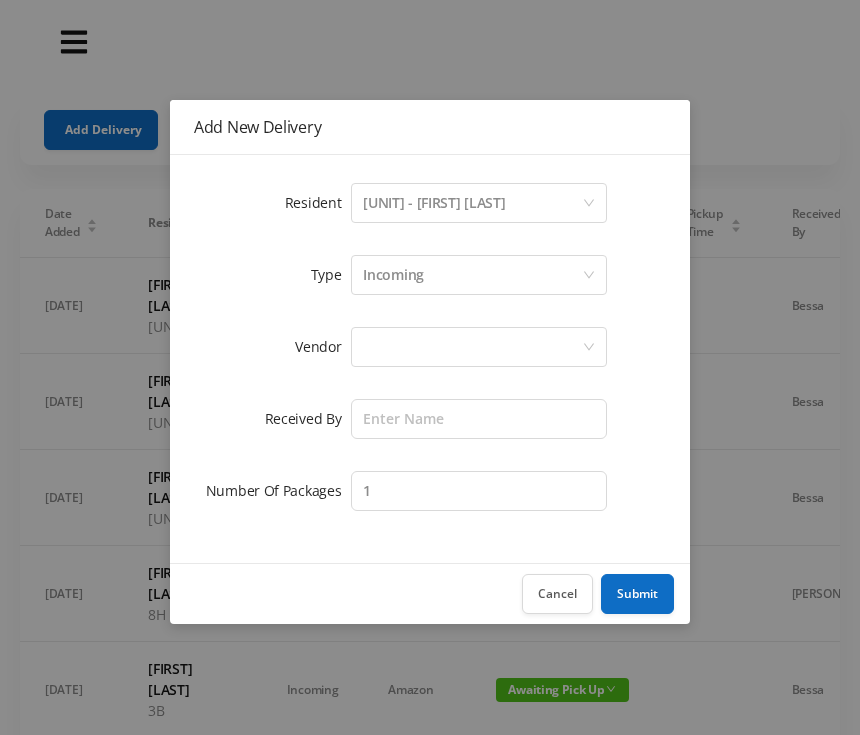 click at bounding box center [472, 203] 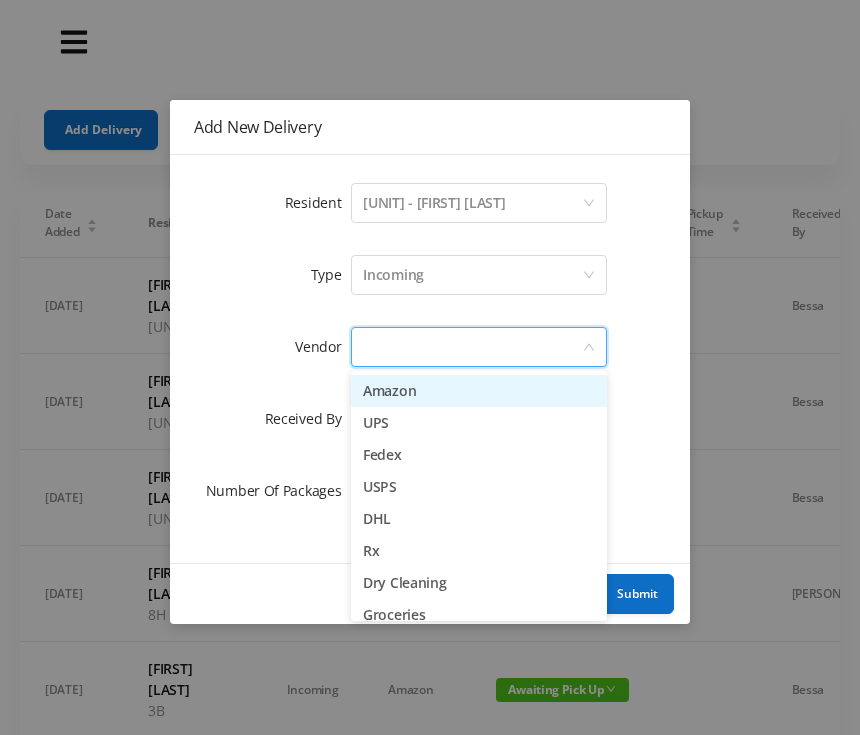 click on "Amazon" at bounding box center (479, 391) 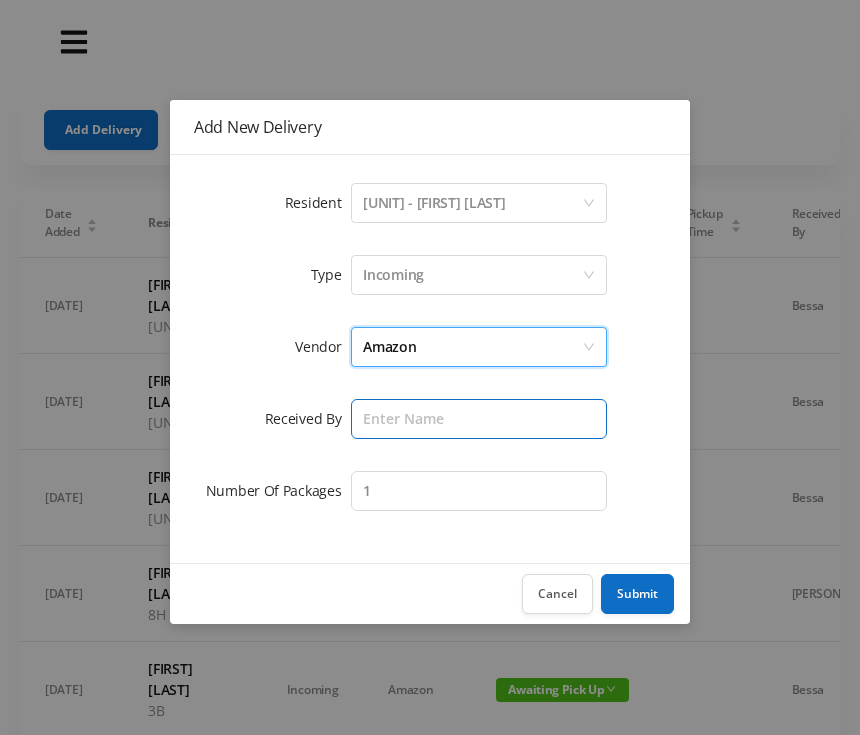 click at bounding box center [479, 419] 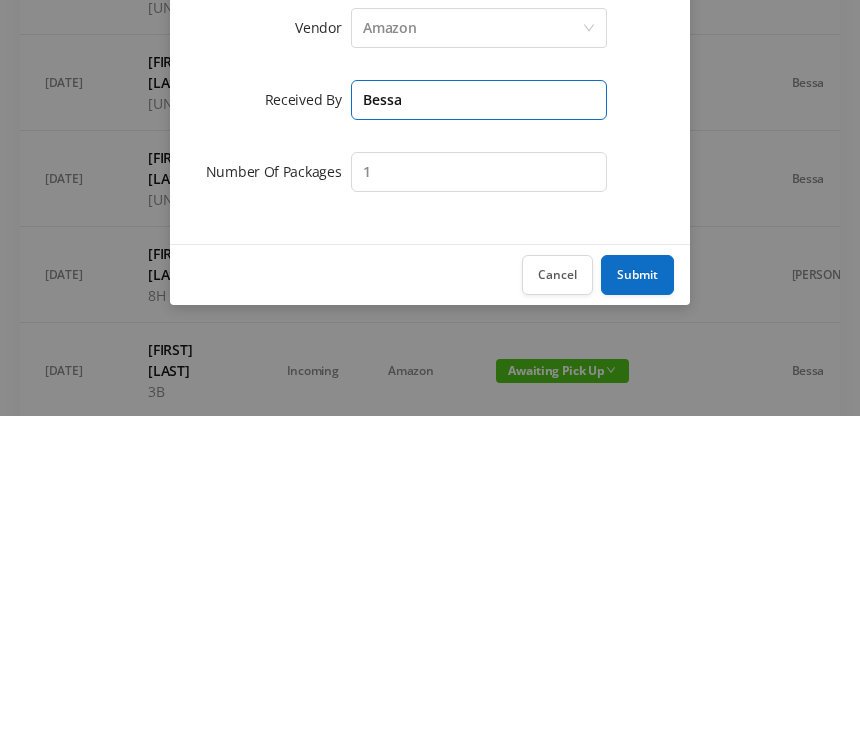 type on "Bessa" 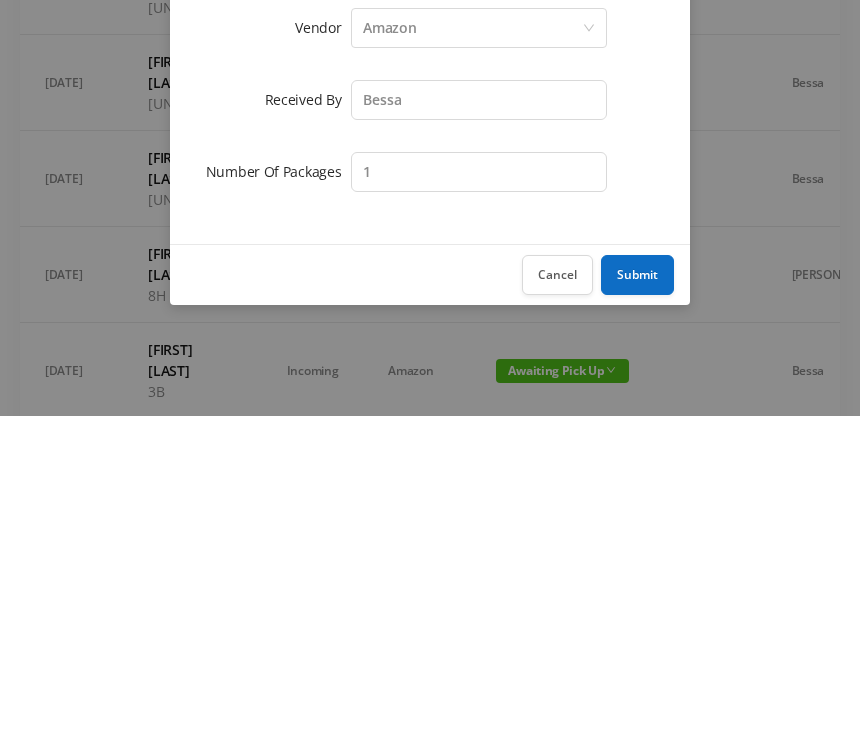 click on "Submit" at bounding box center [637, 594] 